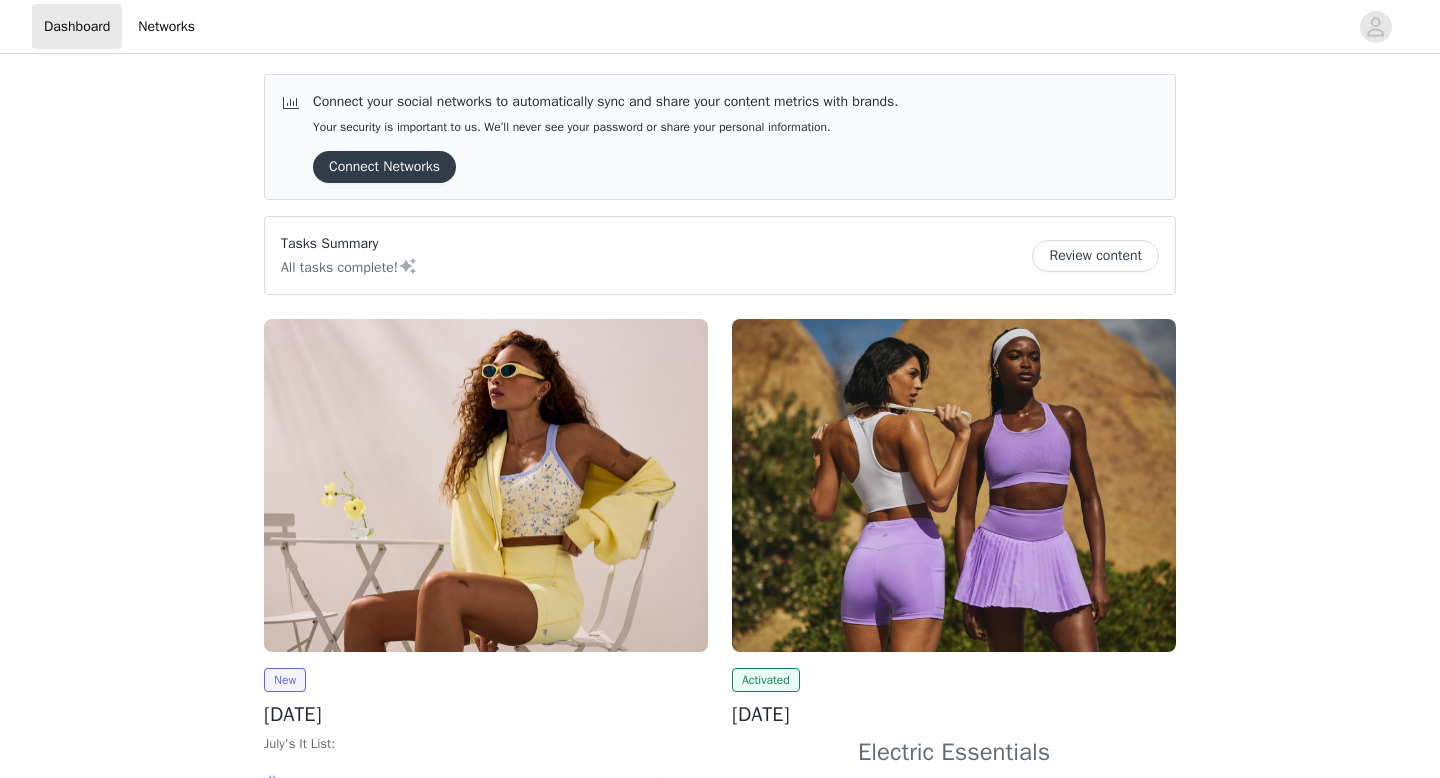scroll, scrollTop: 0, scrollLeft: 0, axis: both 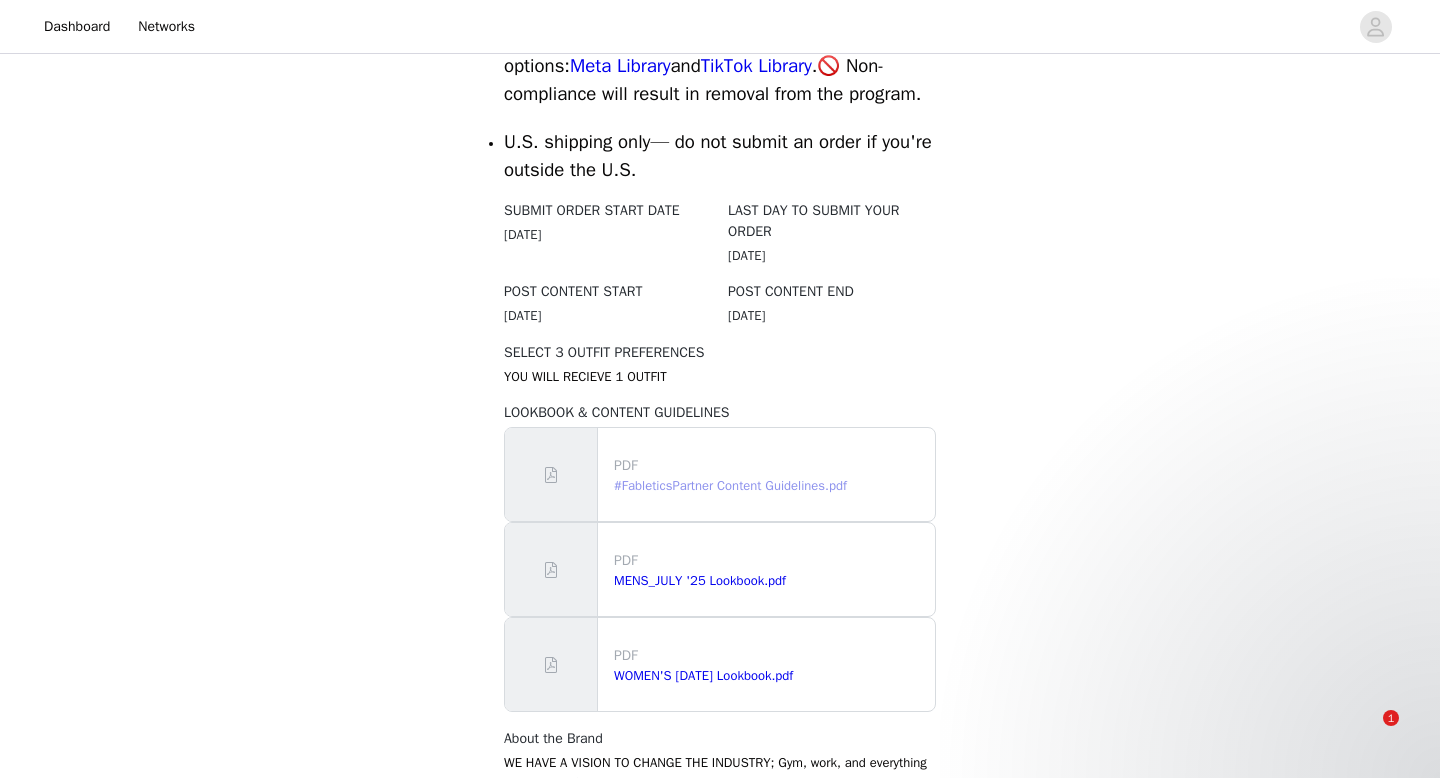 click on "#FableticsPartner Content Guidelines.pdf" at bounding box center (730, 485) 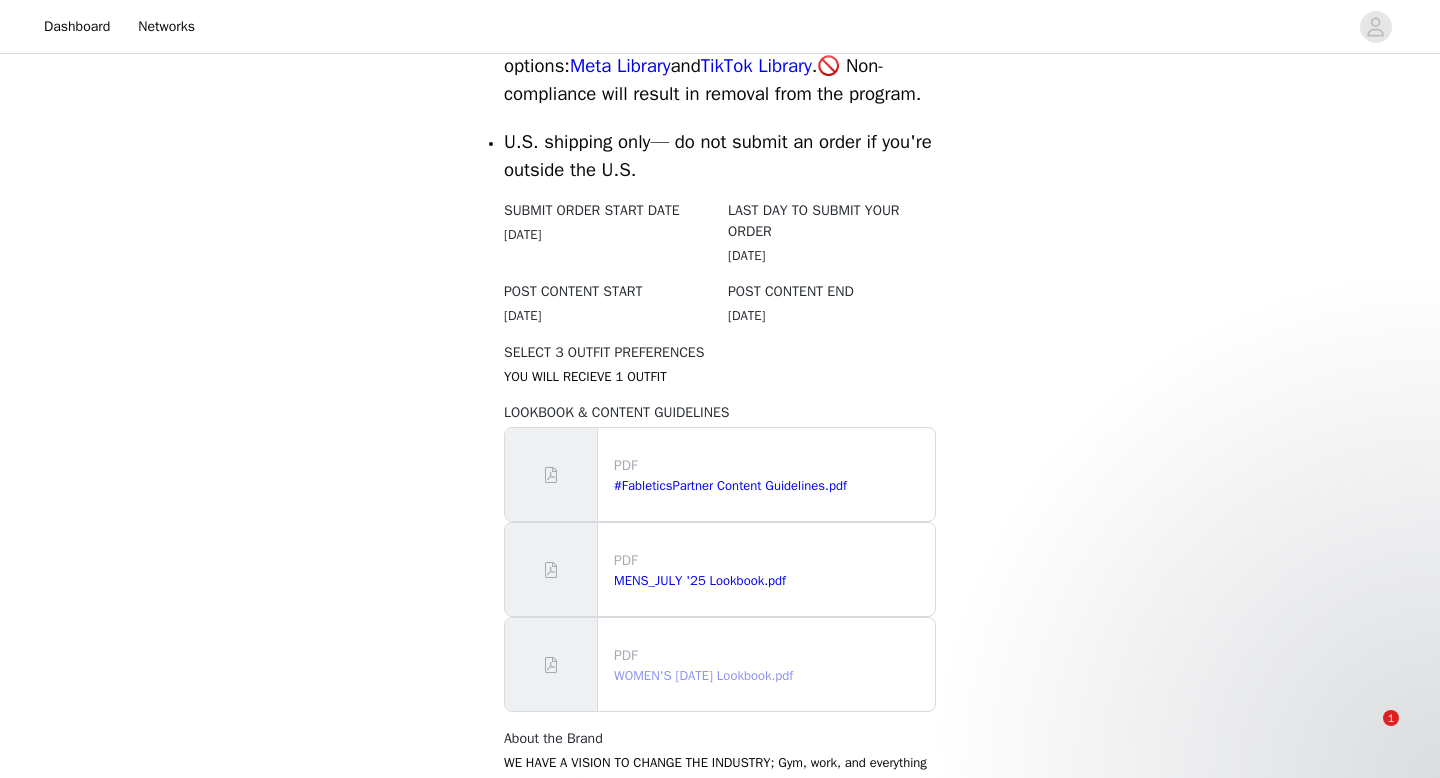 click on "WOMEN'S [DATE] Lookbook.pdf" at bounding box center [770, 676] 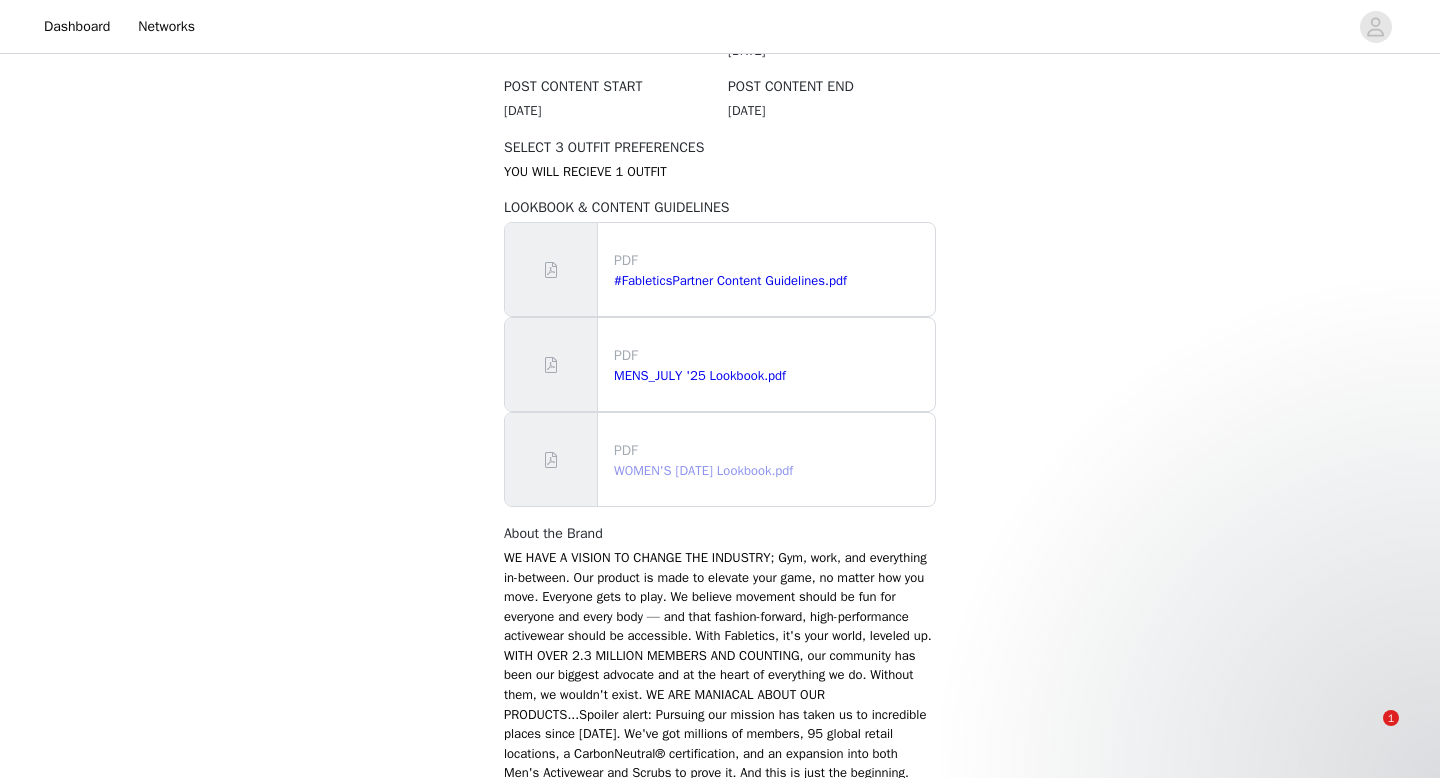 scroll, scrollTop: 1356, scrollLeft: 0, axis: vertical 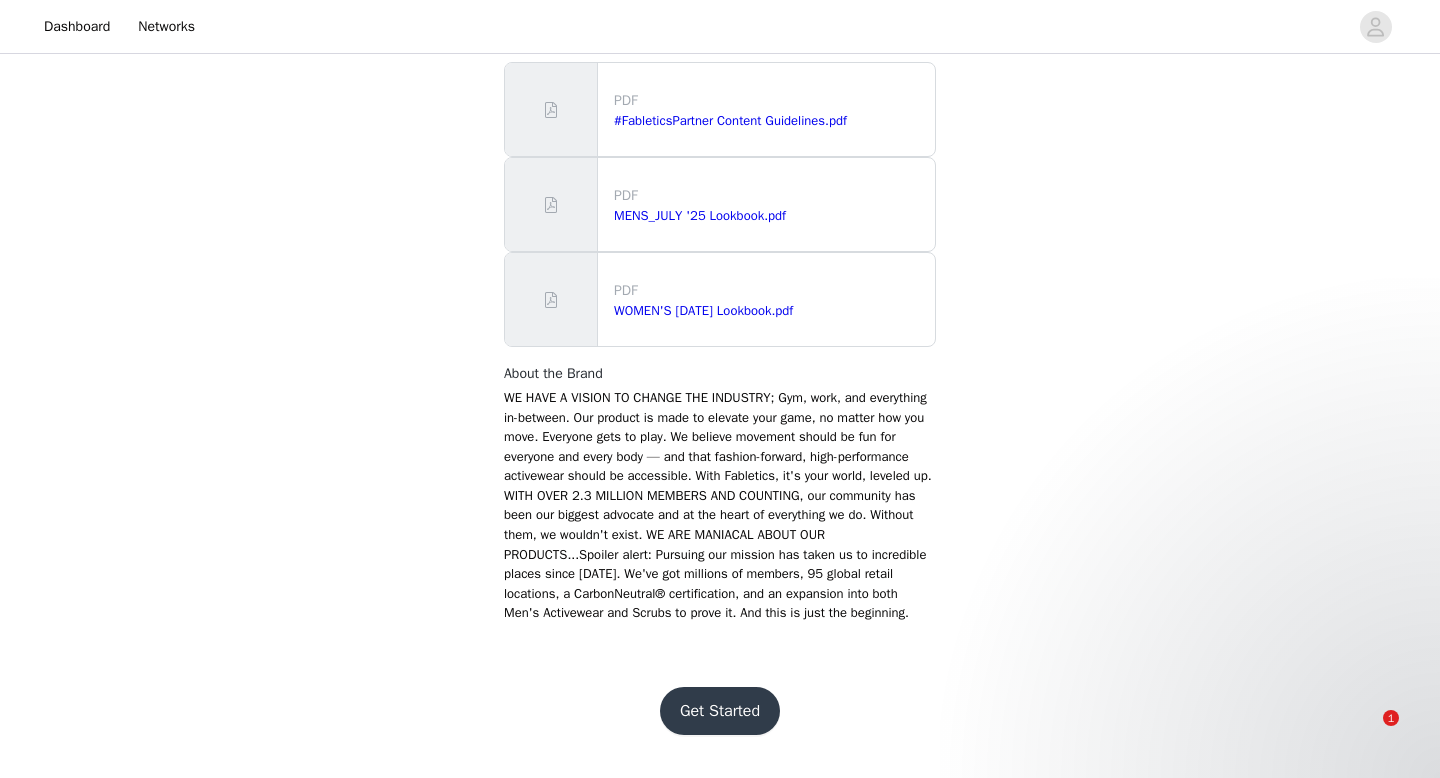 click on "Get Started" at bounding box center [720, 711] 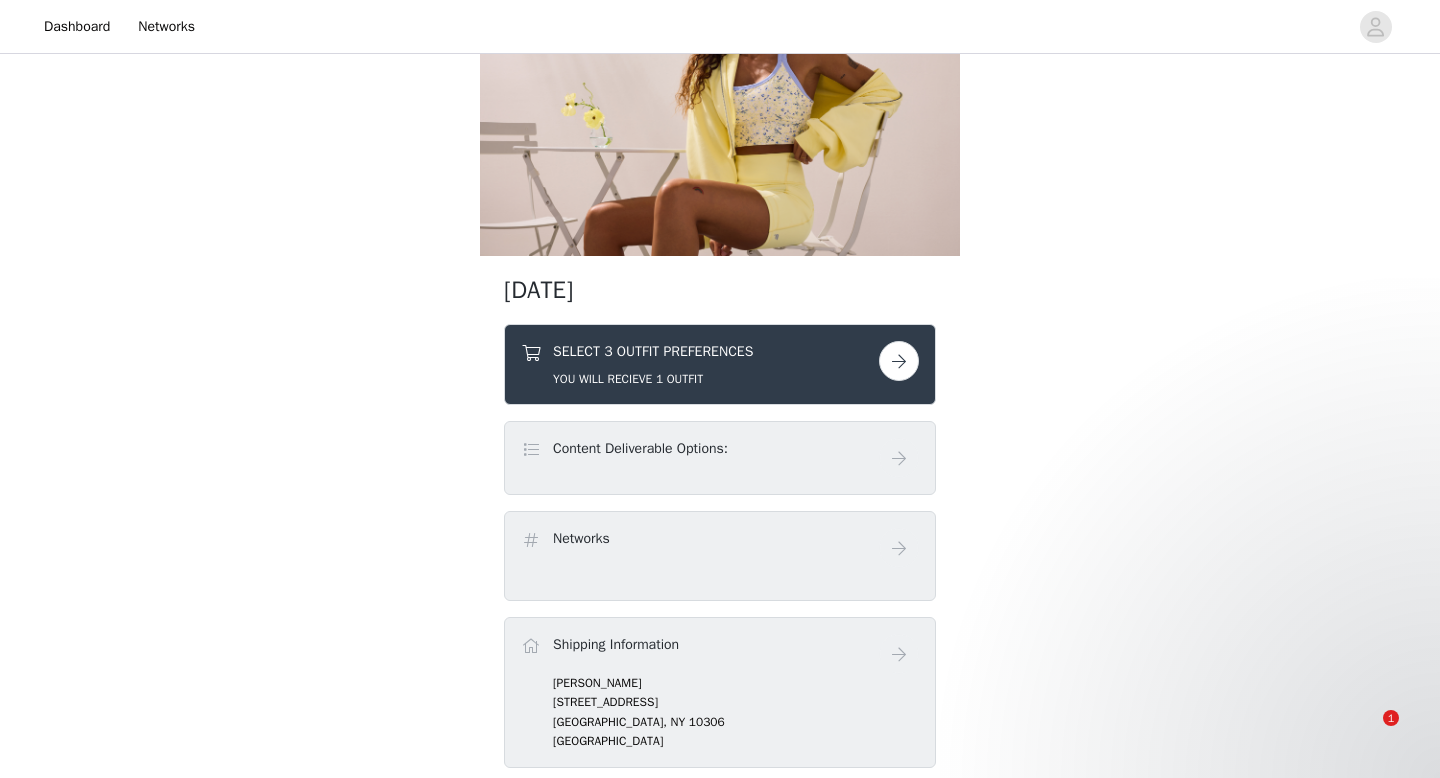 scroll, scrollTop: 127, scrollLeft: 0, axis: vertical 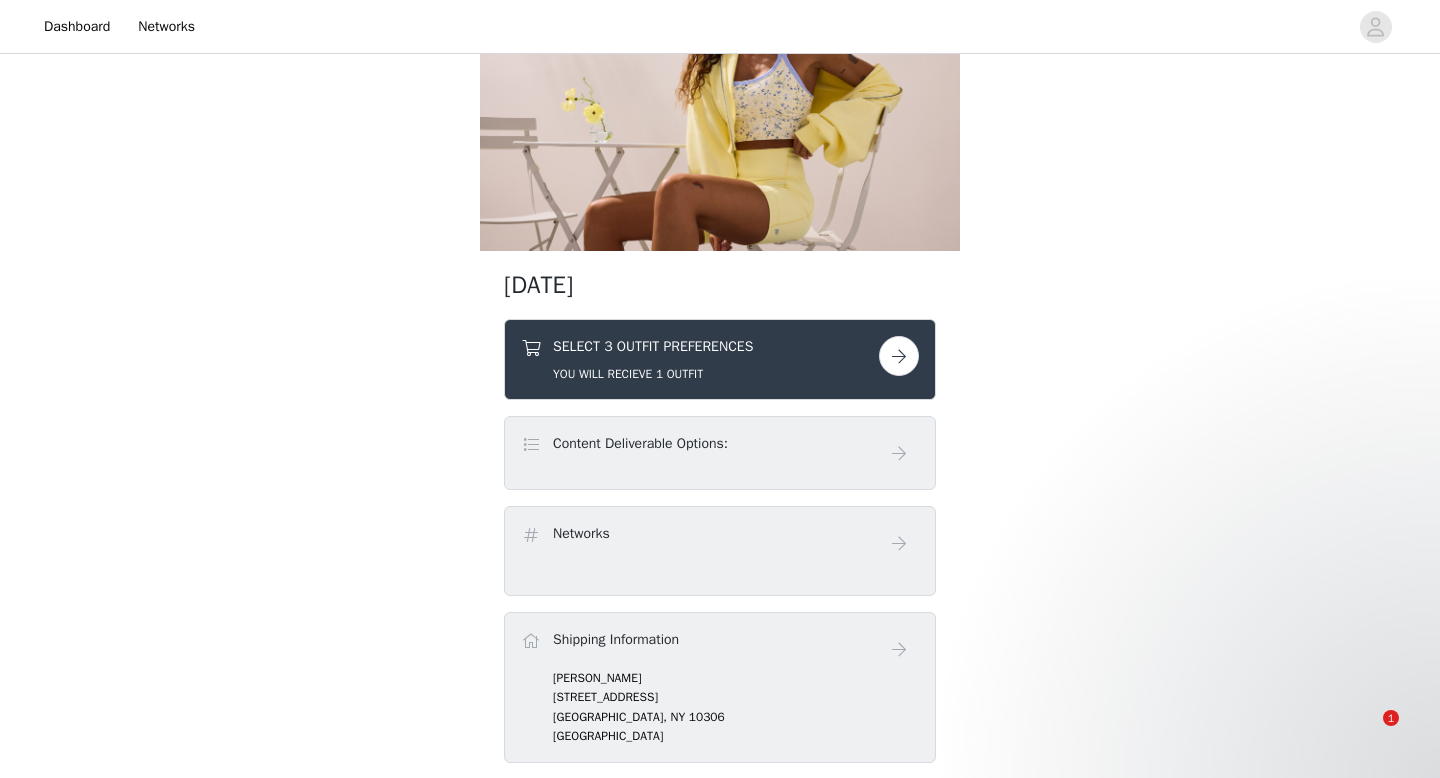 click on "YOU WILL RECIEVE 1 OUTFIT" at bounding box center [653, 374] 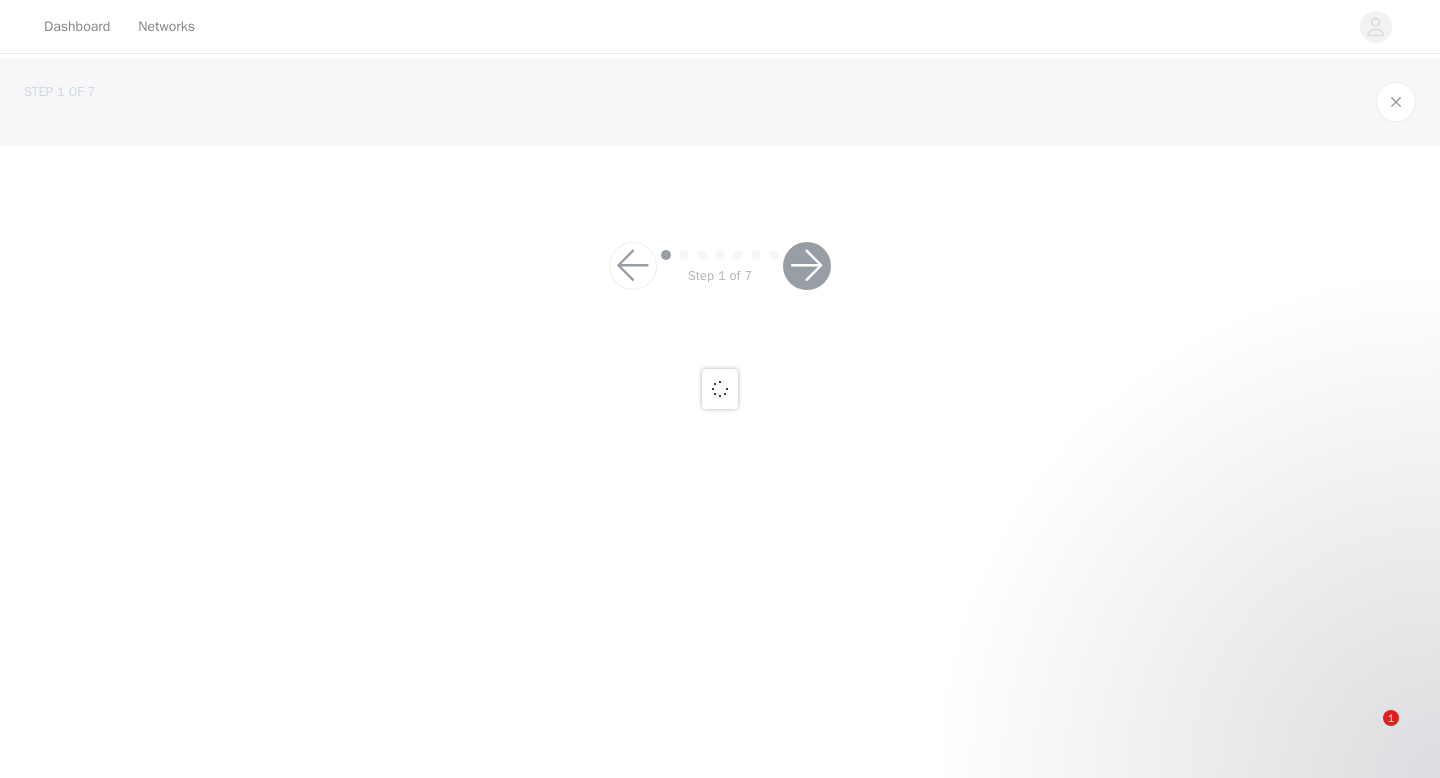 scroll, scrollTop: 0, scrollLeft: 0, axis: both 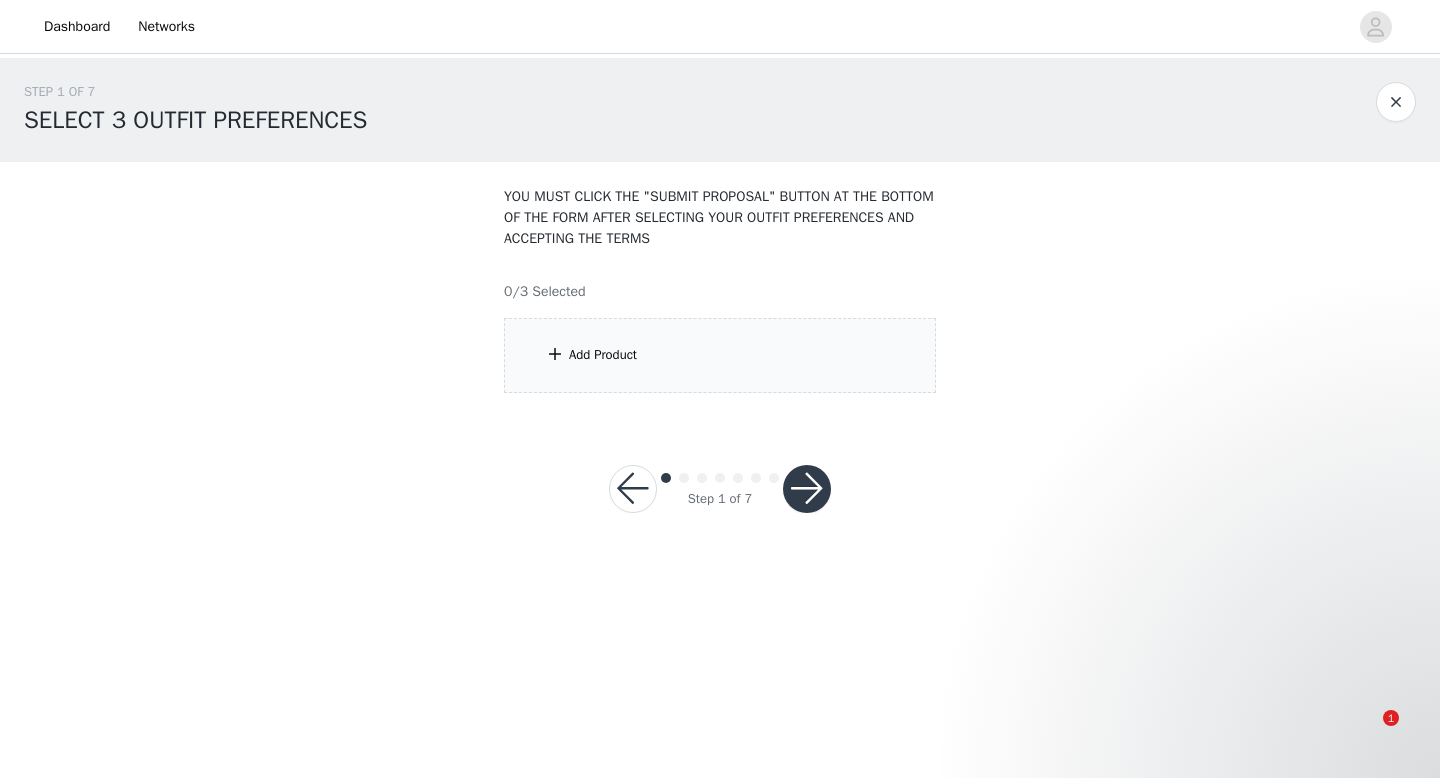 click on "Add Product" at bounding box center [720, 355] 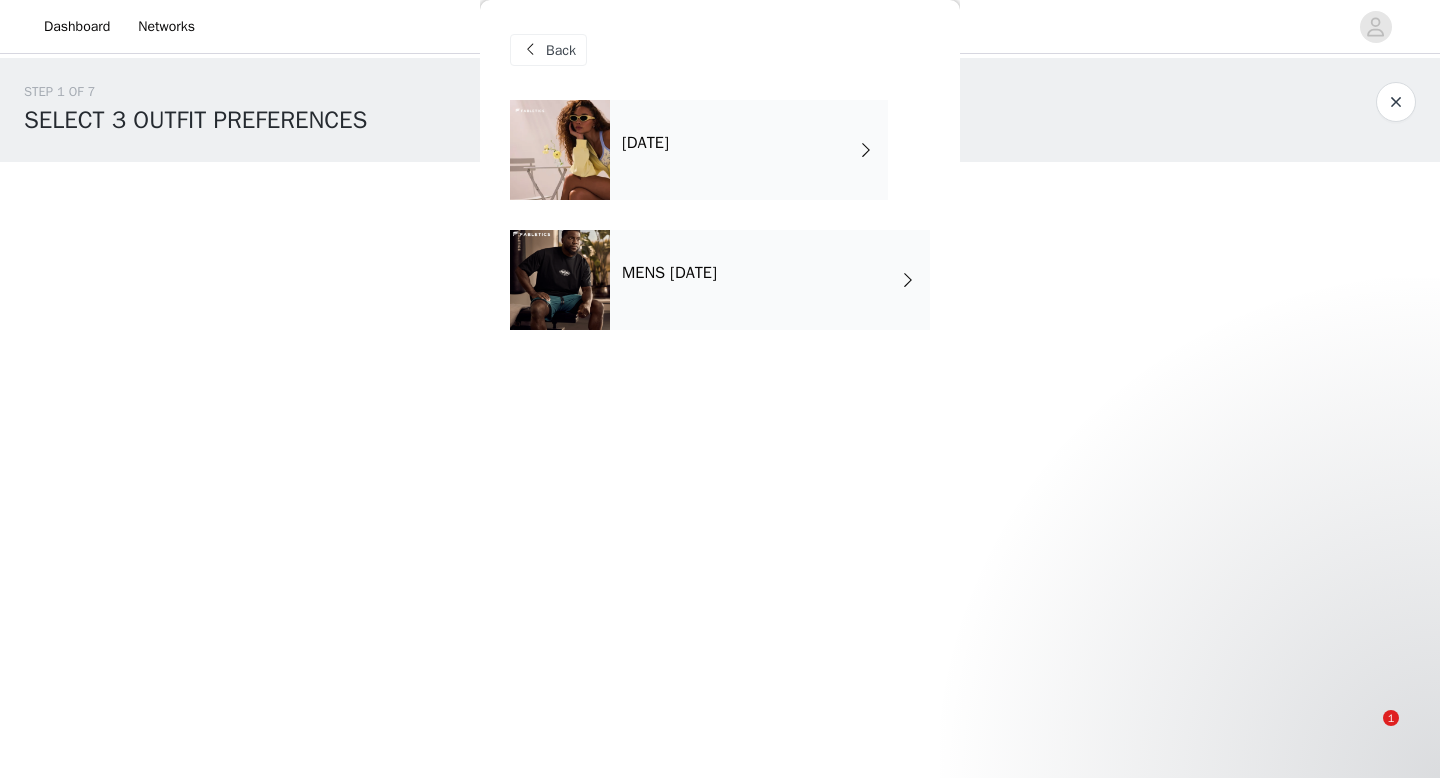 click on "[DATE]" at bounding box center (749, 150) 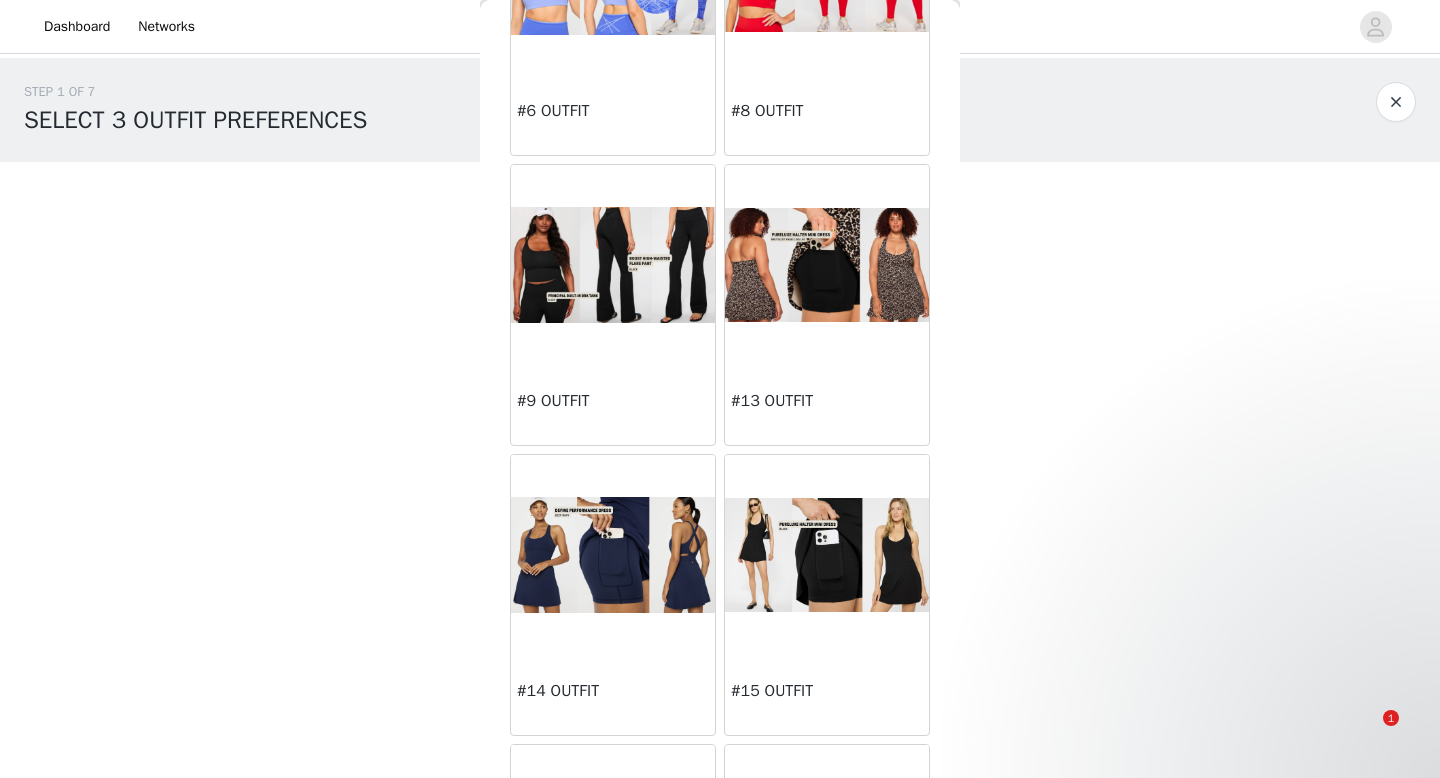 scroll, scrollTop: 1064, scrollLeft: 0, axis: vertical 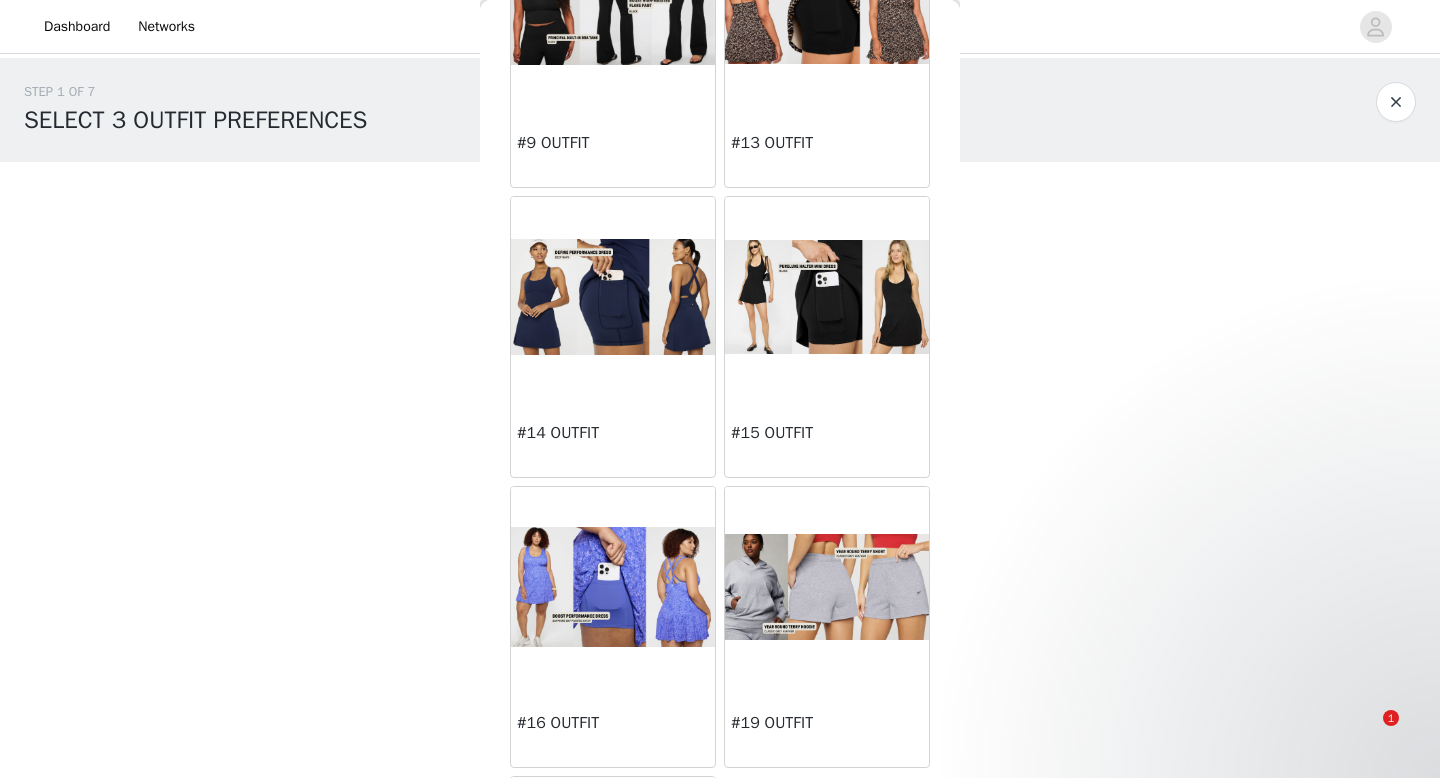 click at bounding box center [827, 297] 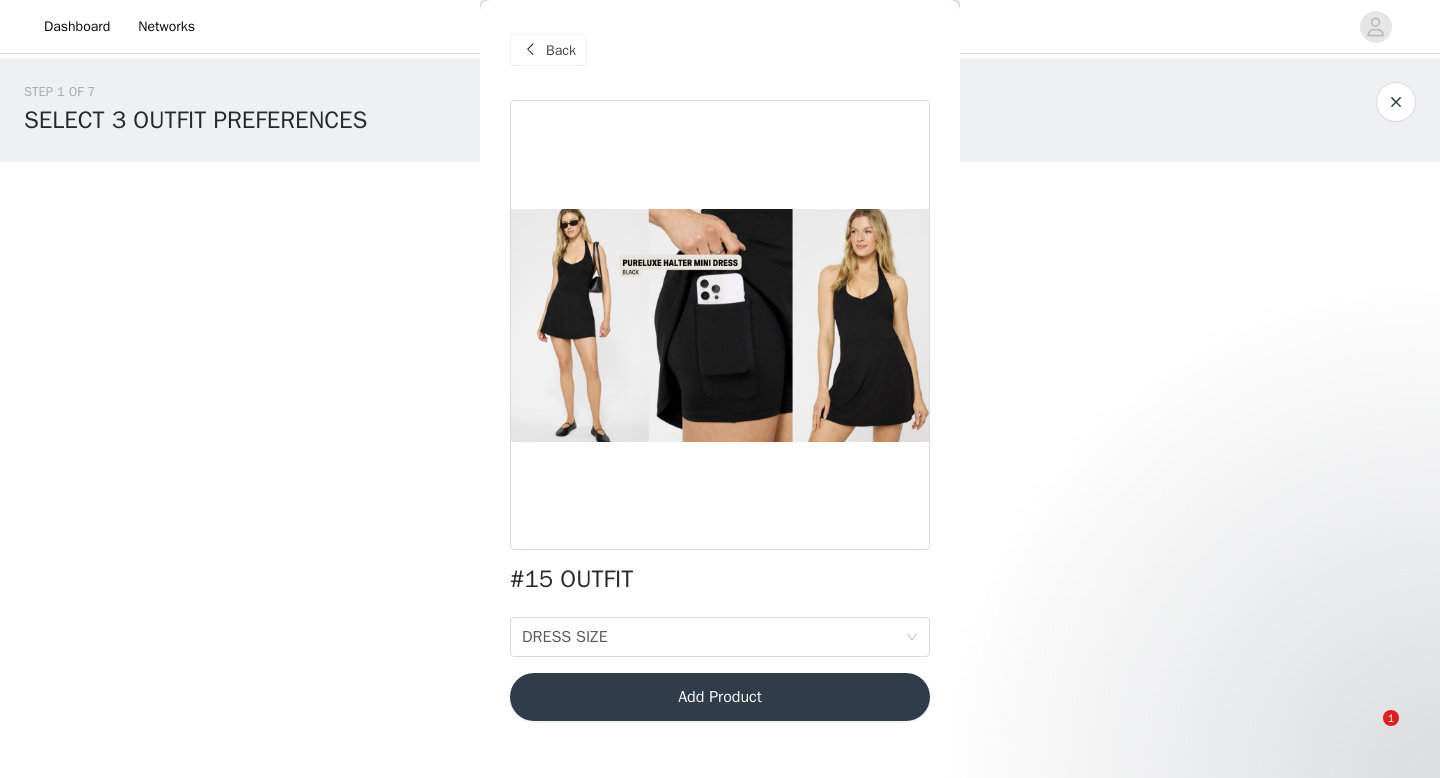 scroll, scrollTop: 0, scrollLeft: 0, axis: both 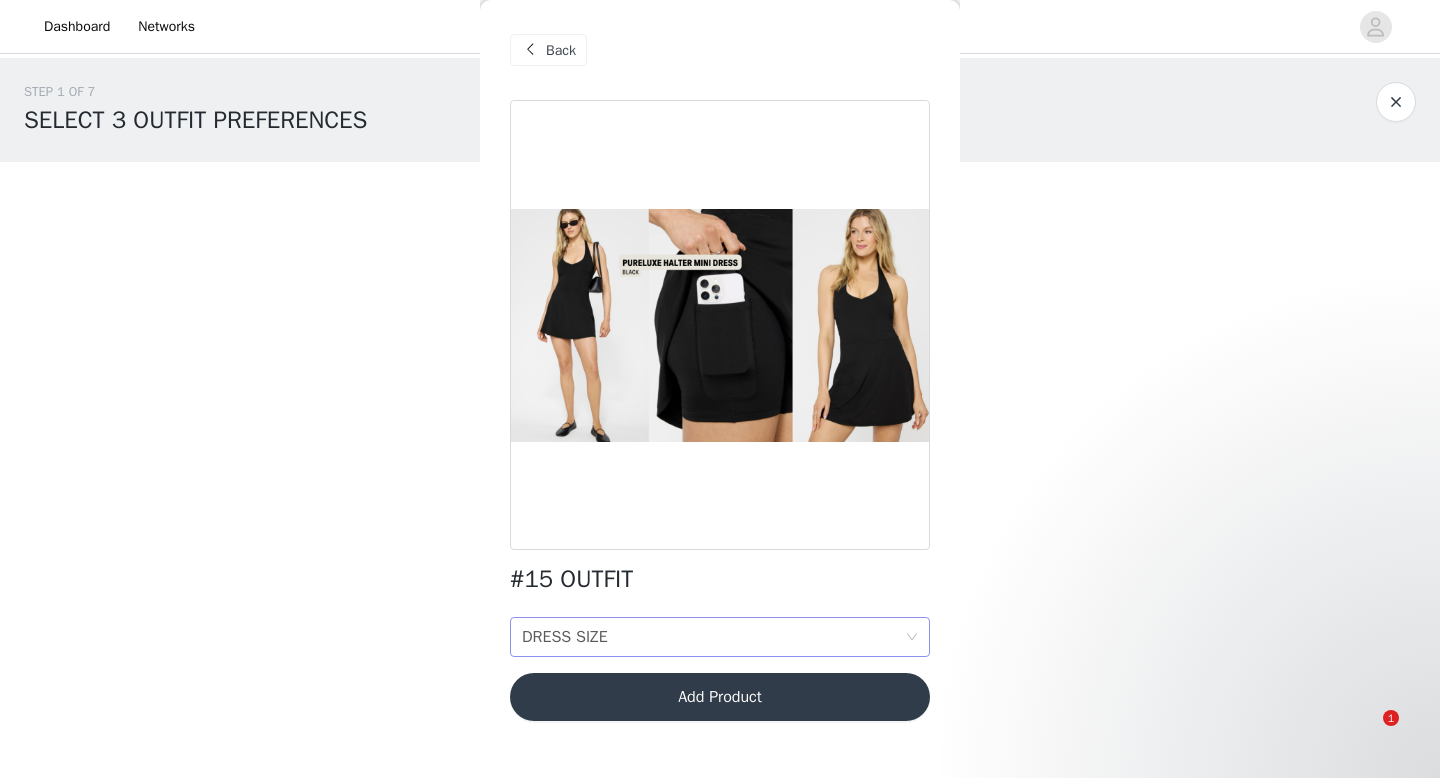 click on "DRESS SIZE DRESS SIZE" at bounding box center (713, 637) 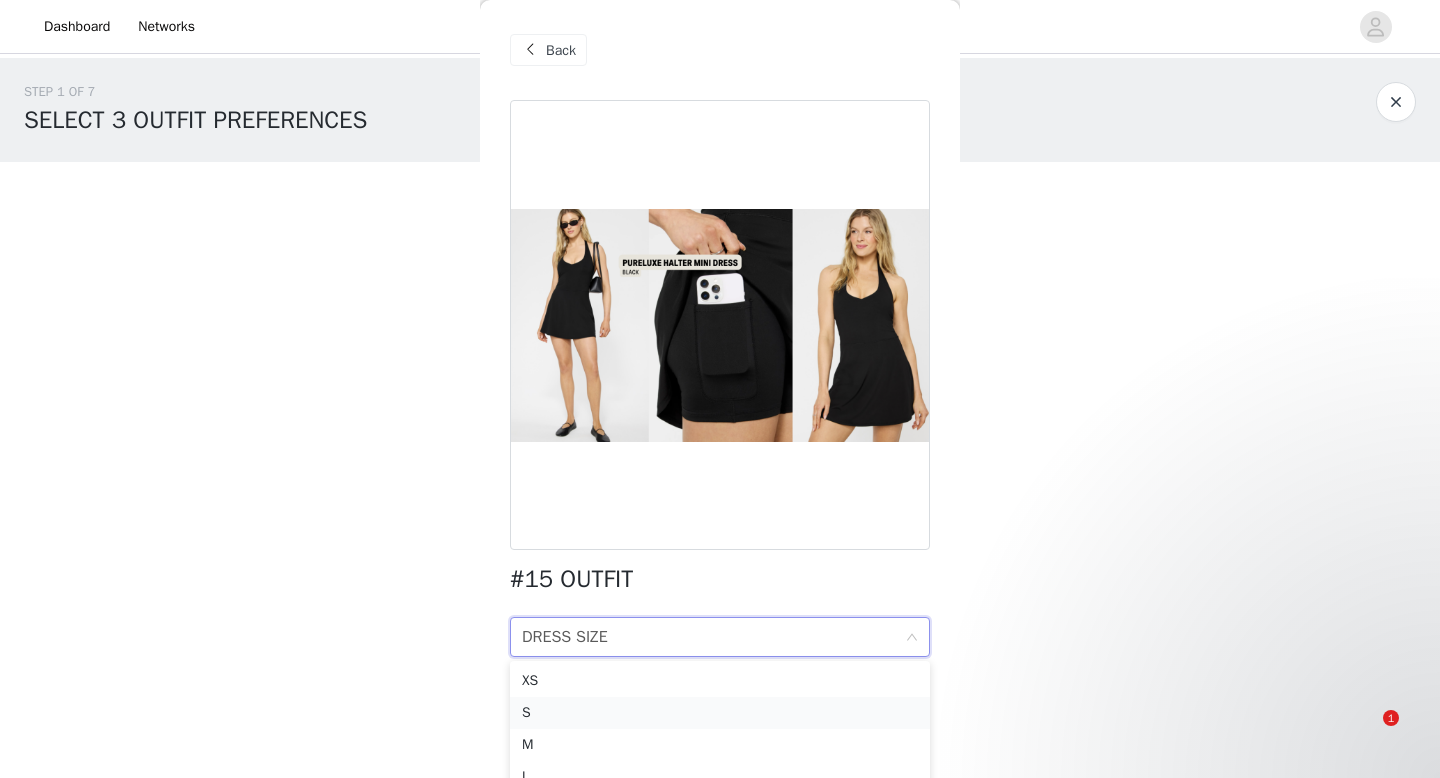 click on "S" at bounding box center [720, 713] 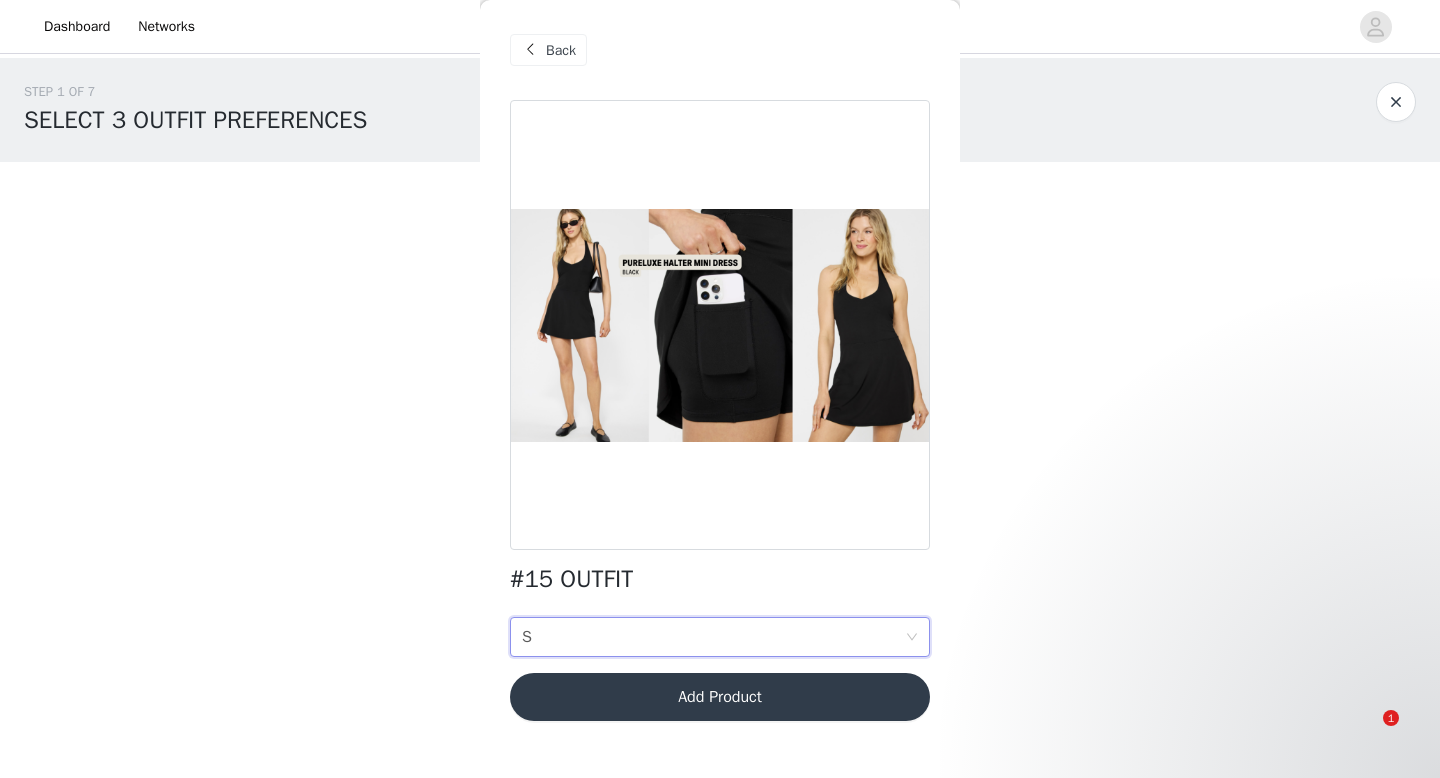 click on "Add Product" at bounding box center (720, 697) 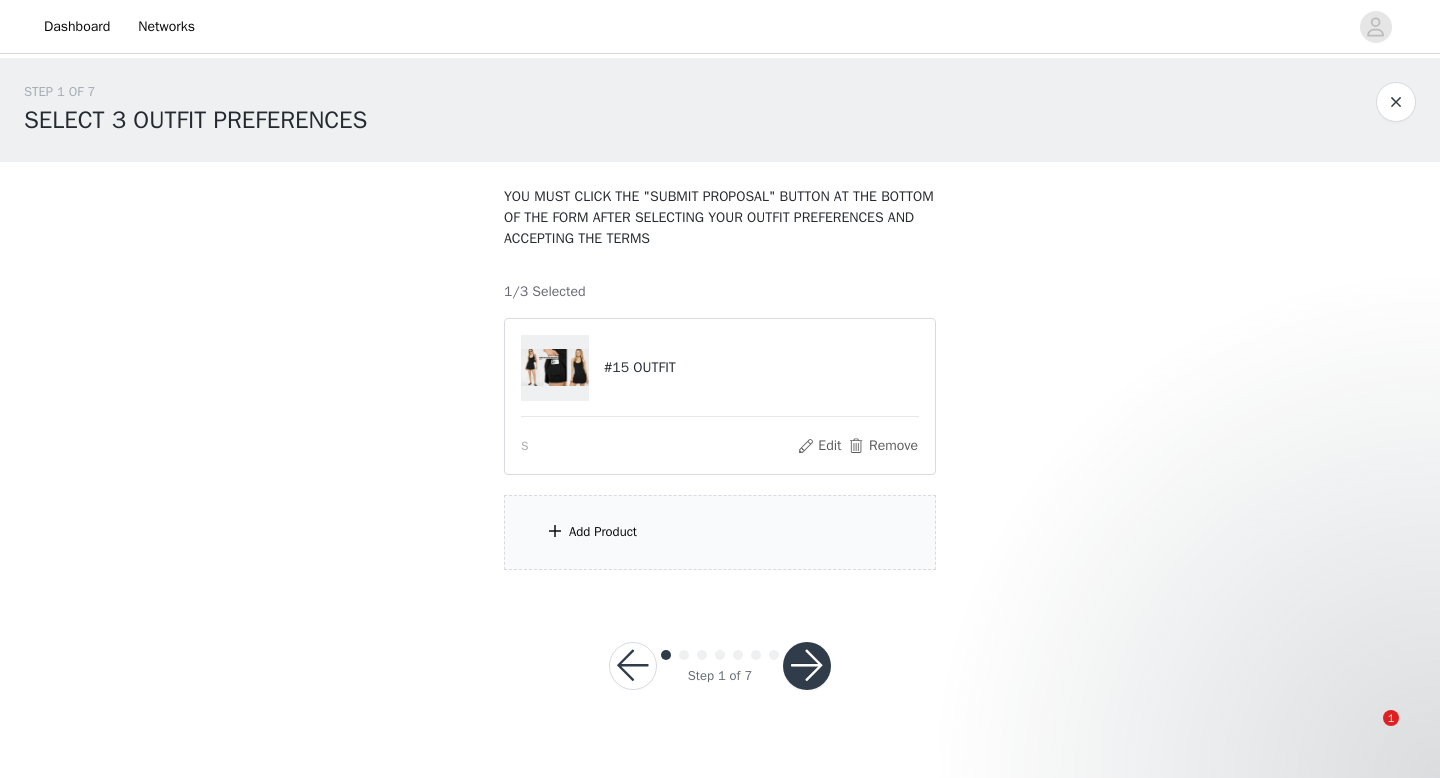 click on "Add Product" at bounding box center [720, 532] 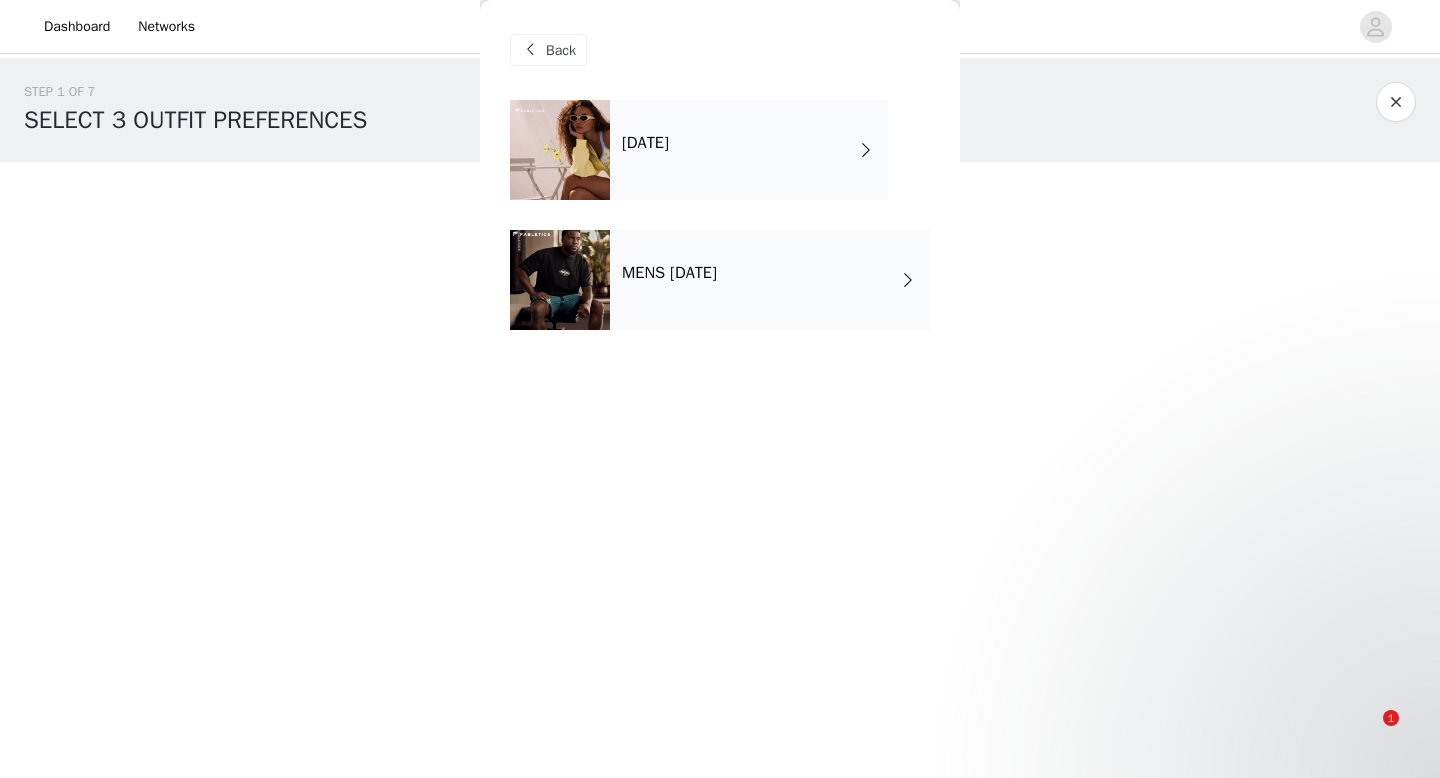 click on "[DATE]" at bounding box center [645, 143] 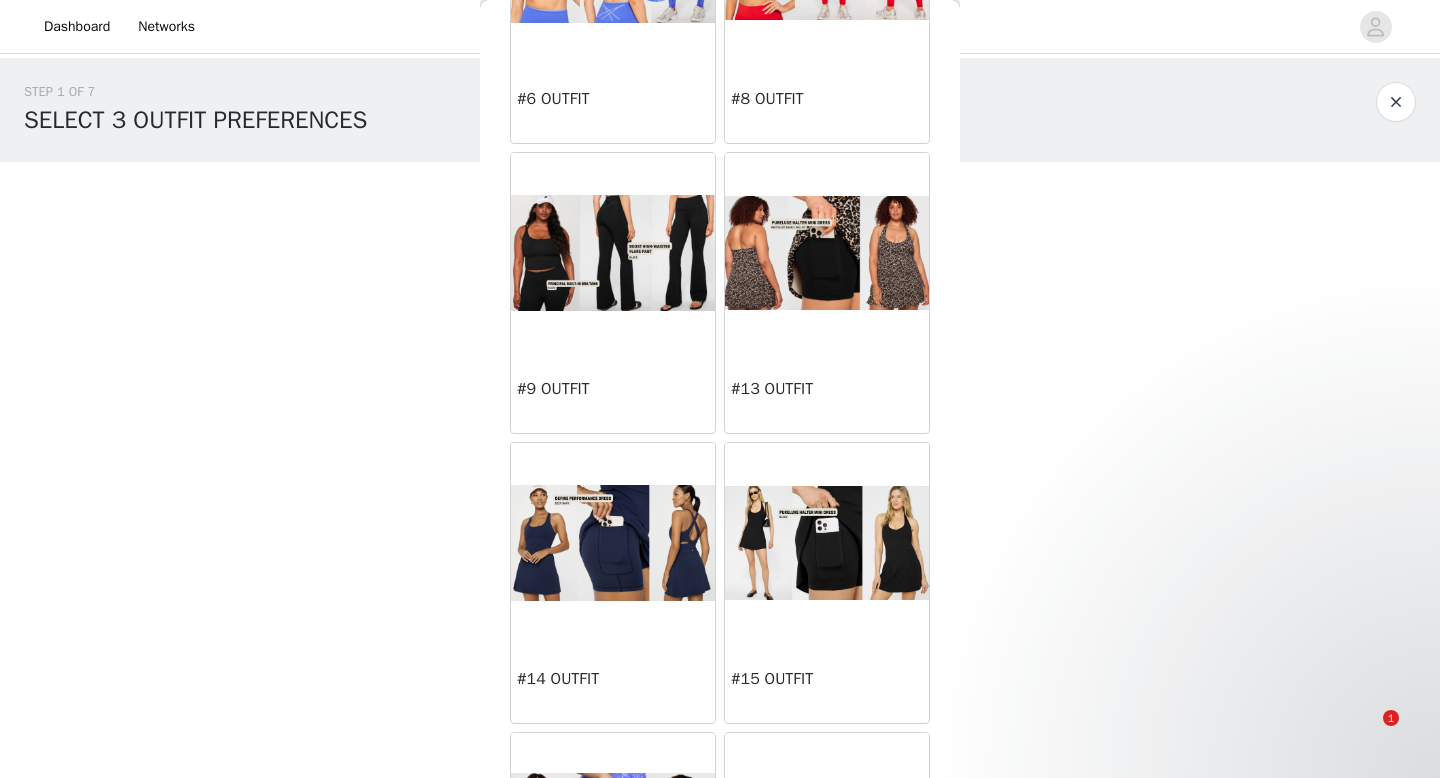 scroll, scrollTop: 819, scrollLeft: 0, axis: vertical 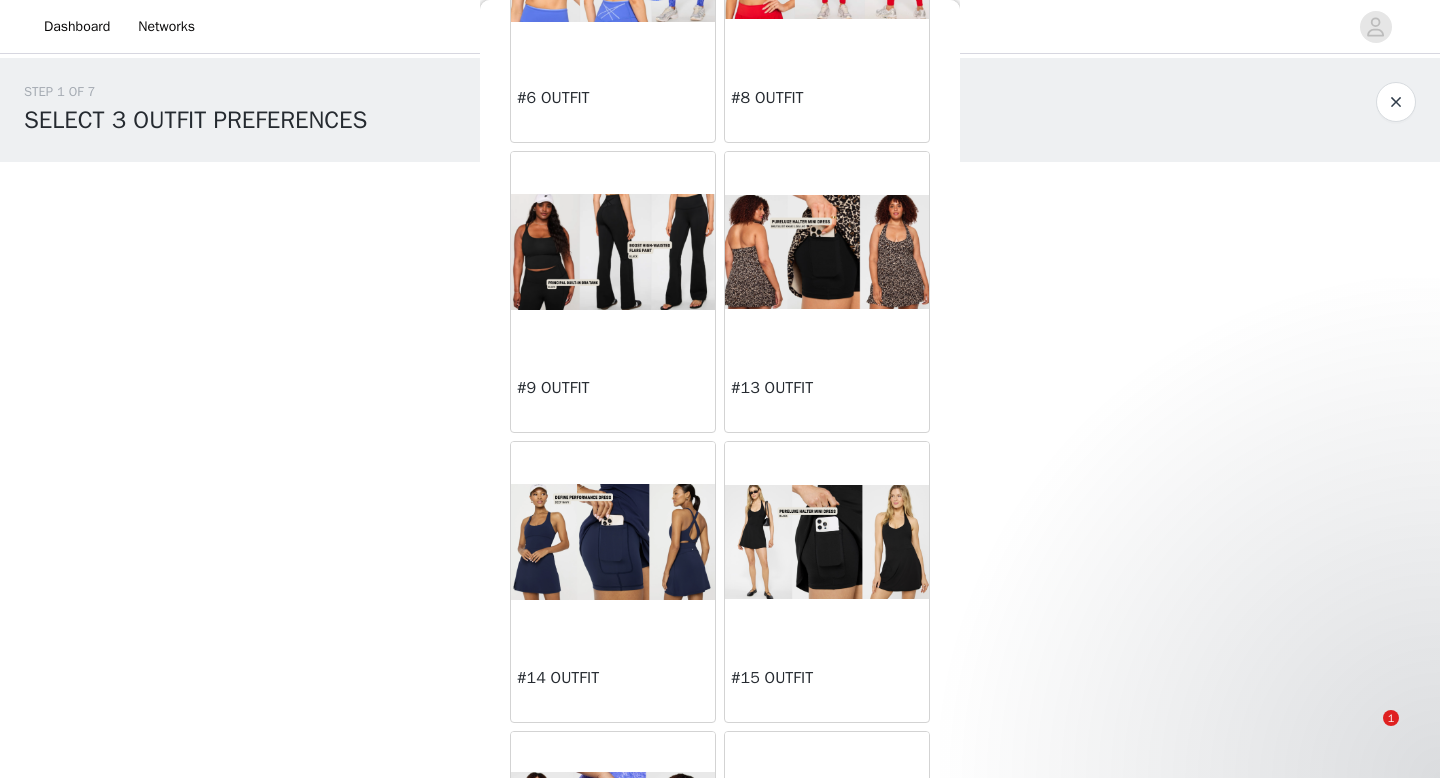 click at bounding box center [827, 542] 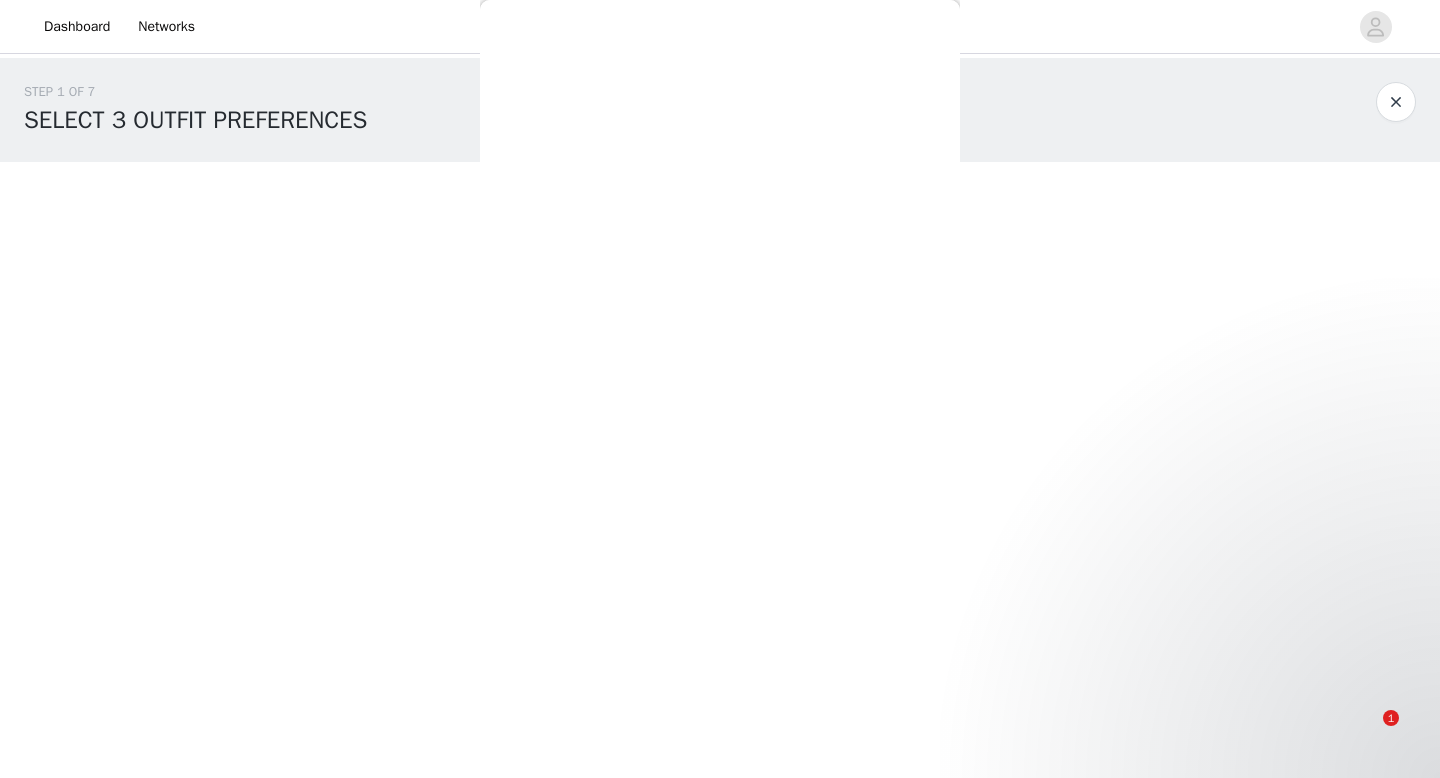 scroll, scrollTop: 0, scrollLeft: 0, axis: both 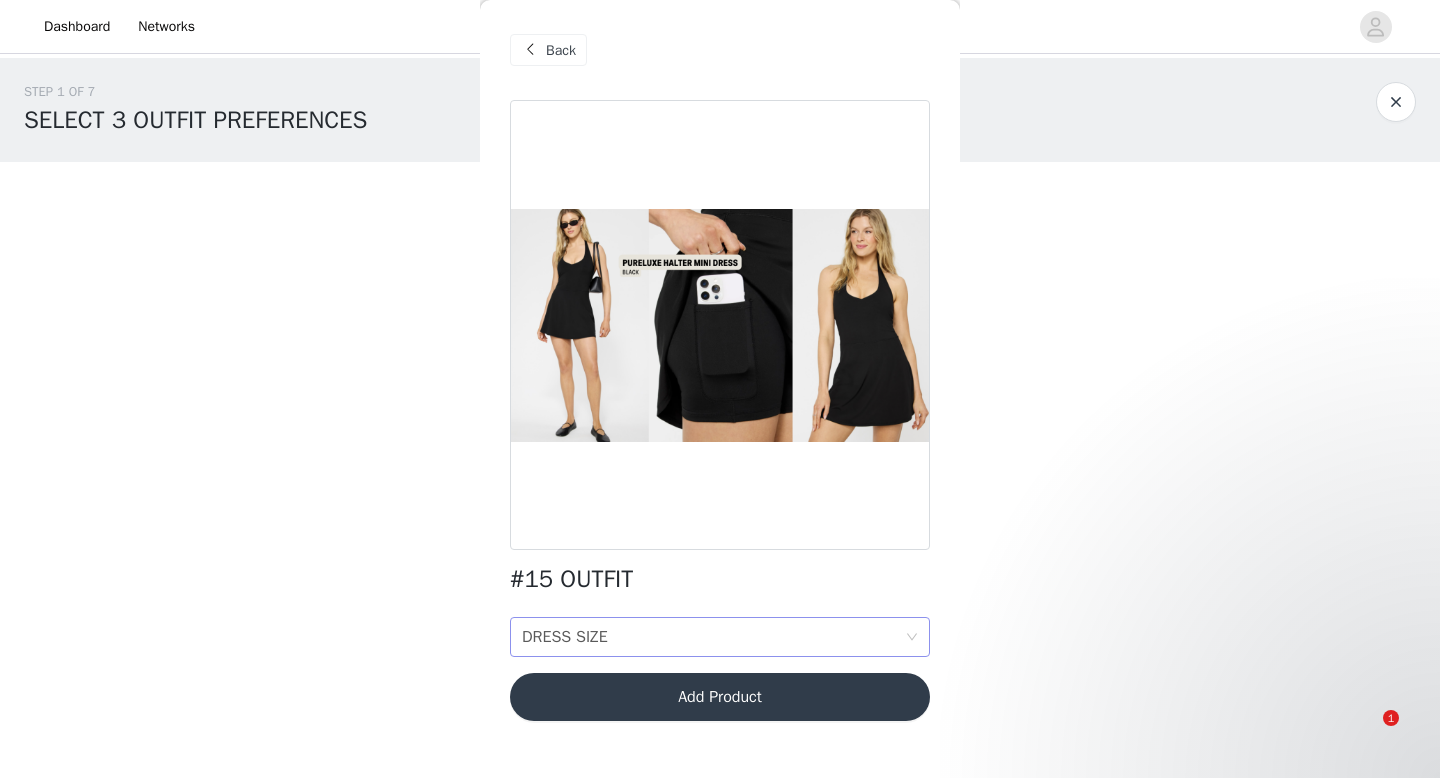 click on "DRESS SIZE DRESS SIZE" at bounding box center [713, 637] 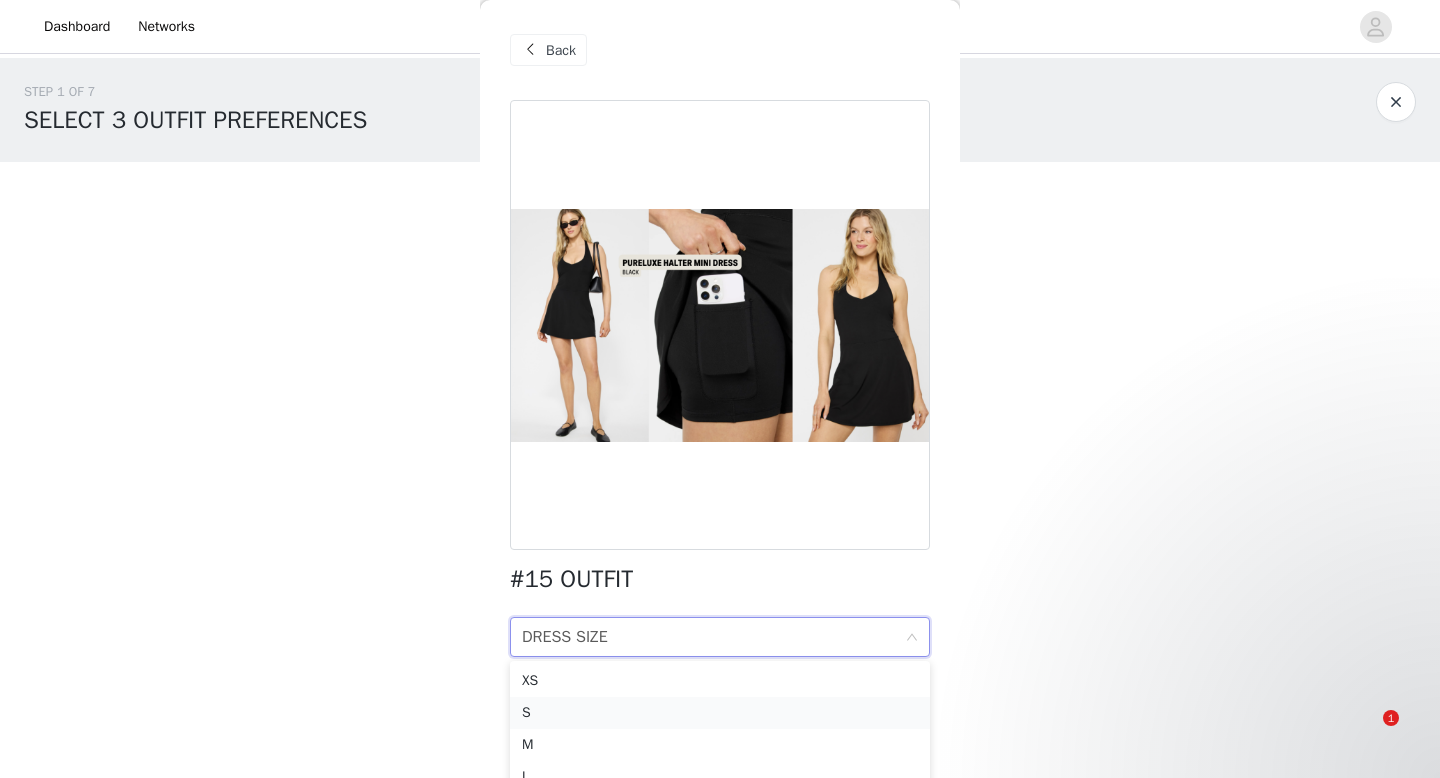 click on "S" at bounding box center [720, 713] 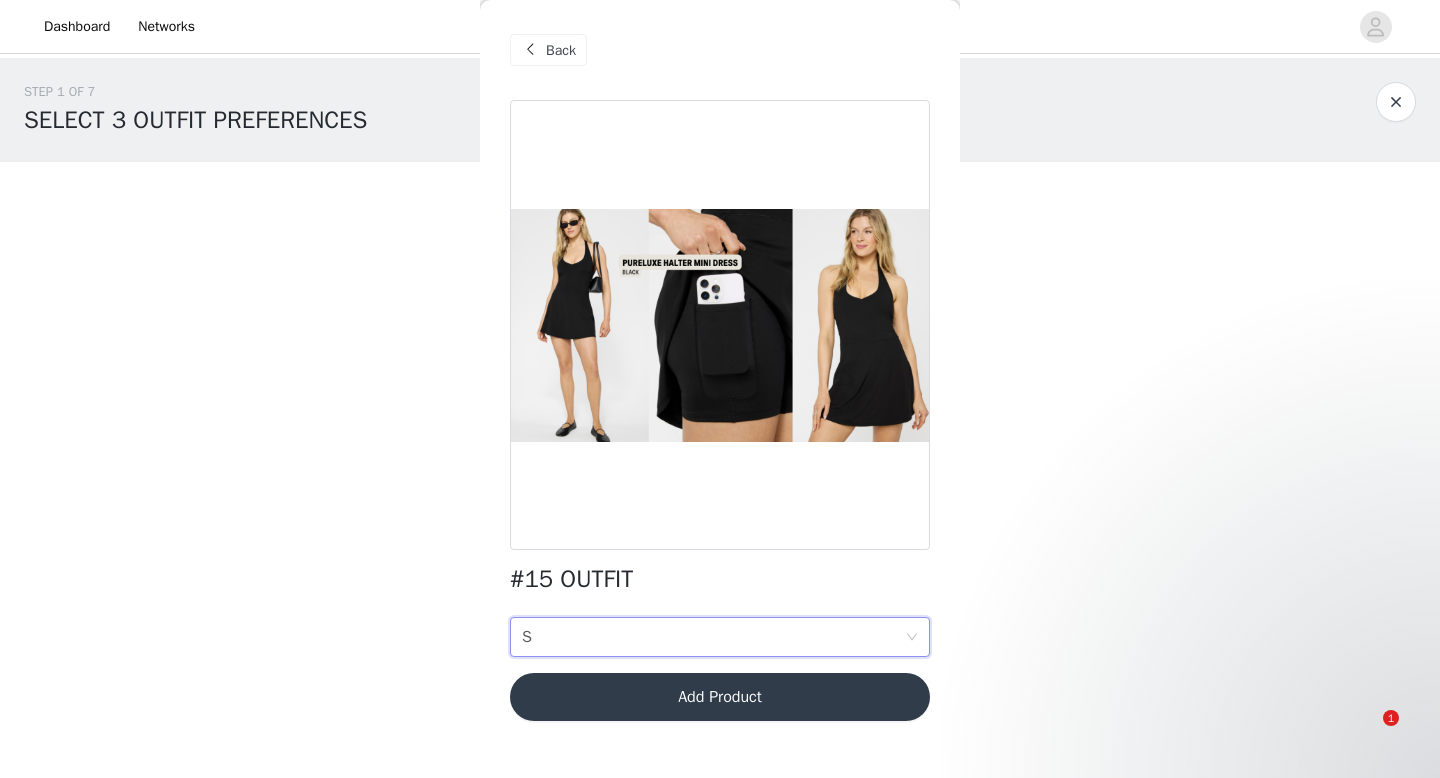 click on "Add Product" at bounding box center (720, 697) 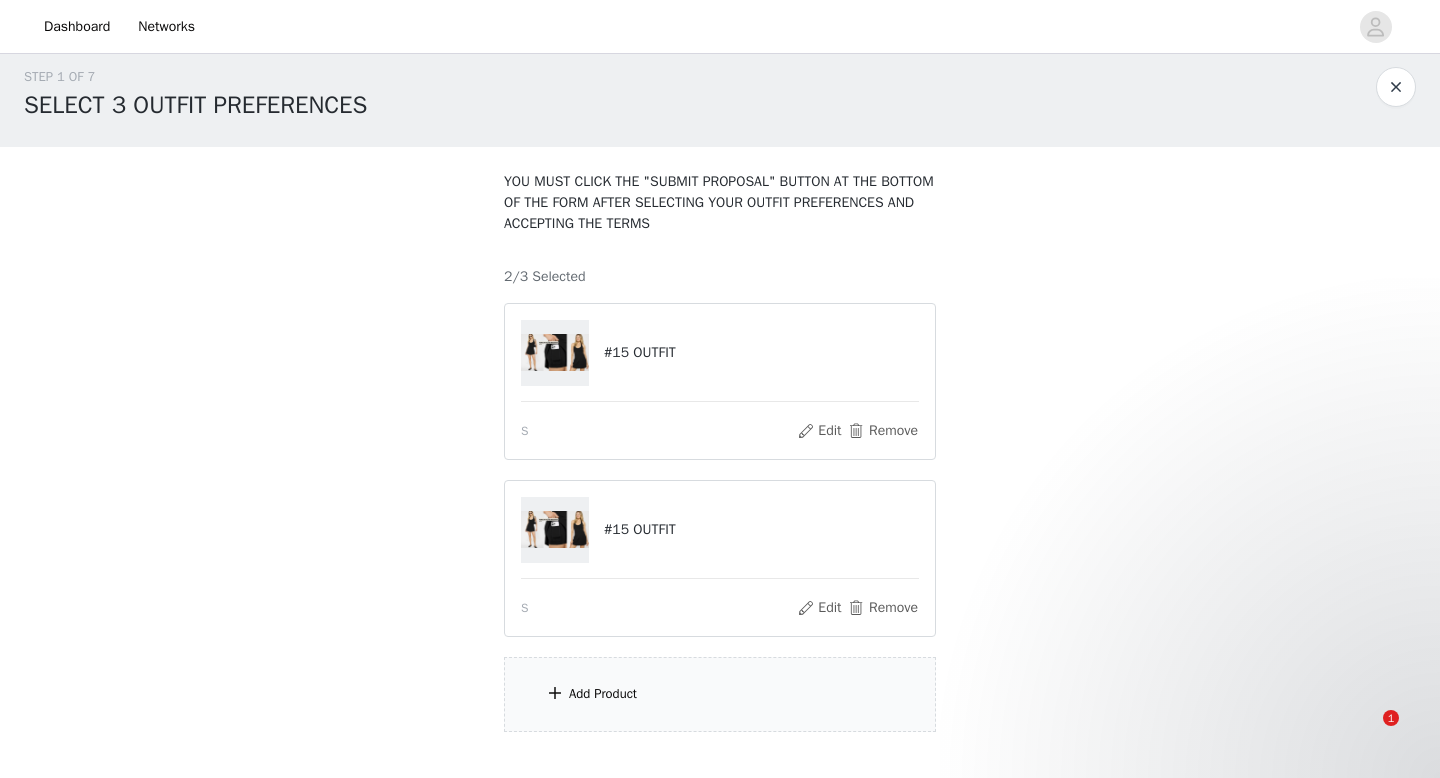 scroll, scrollTop: 136, scrollLeft: 0, axis: vertical 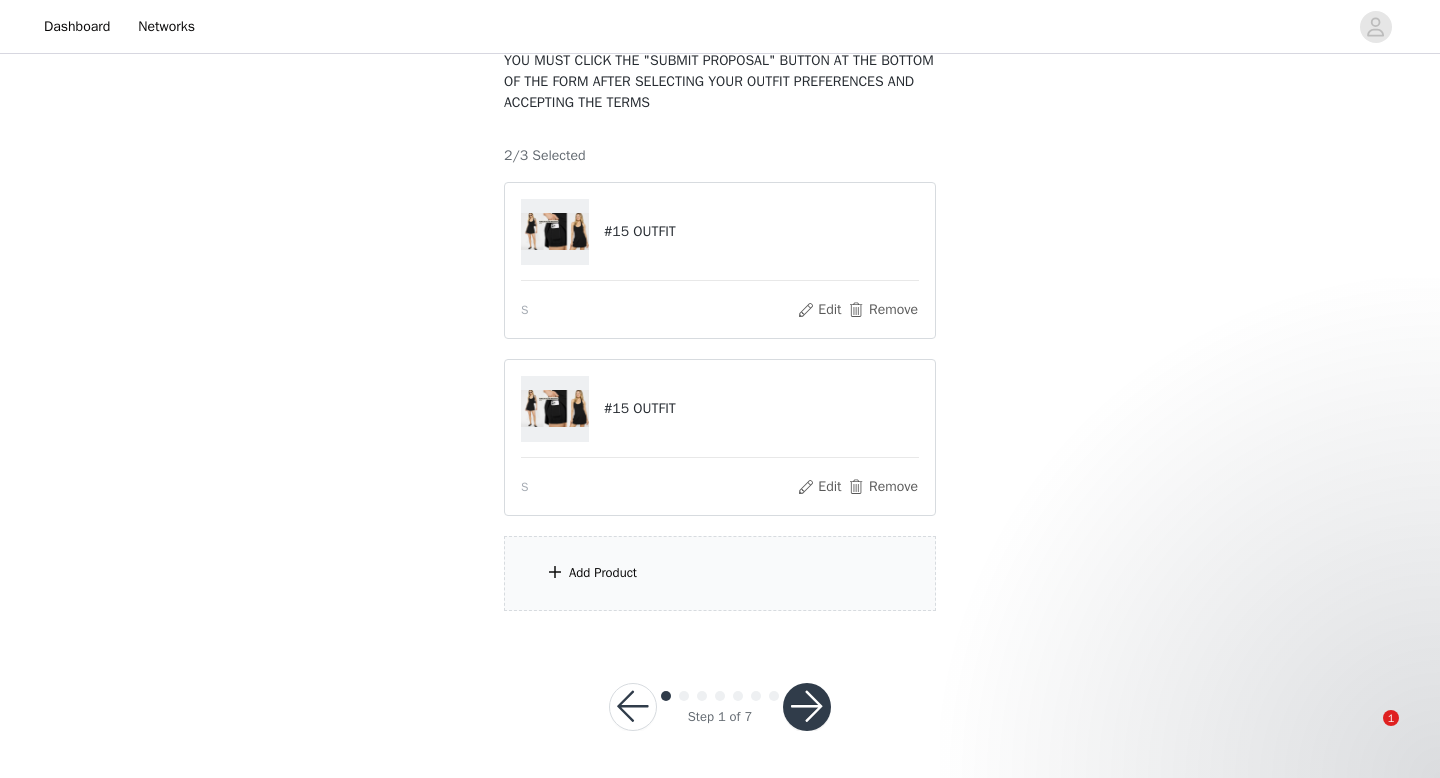 click on "Add Product" at bounding box center (720, 573) 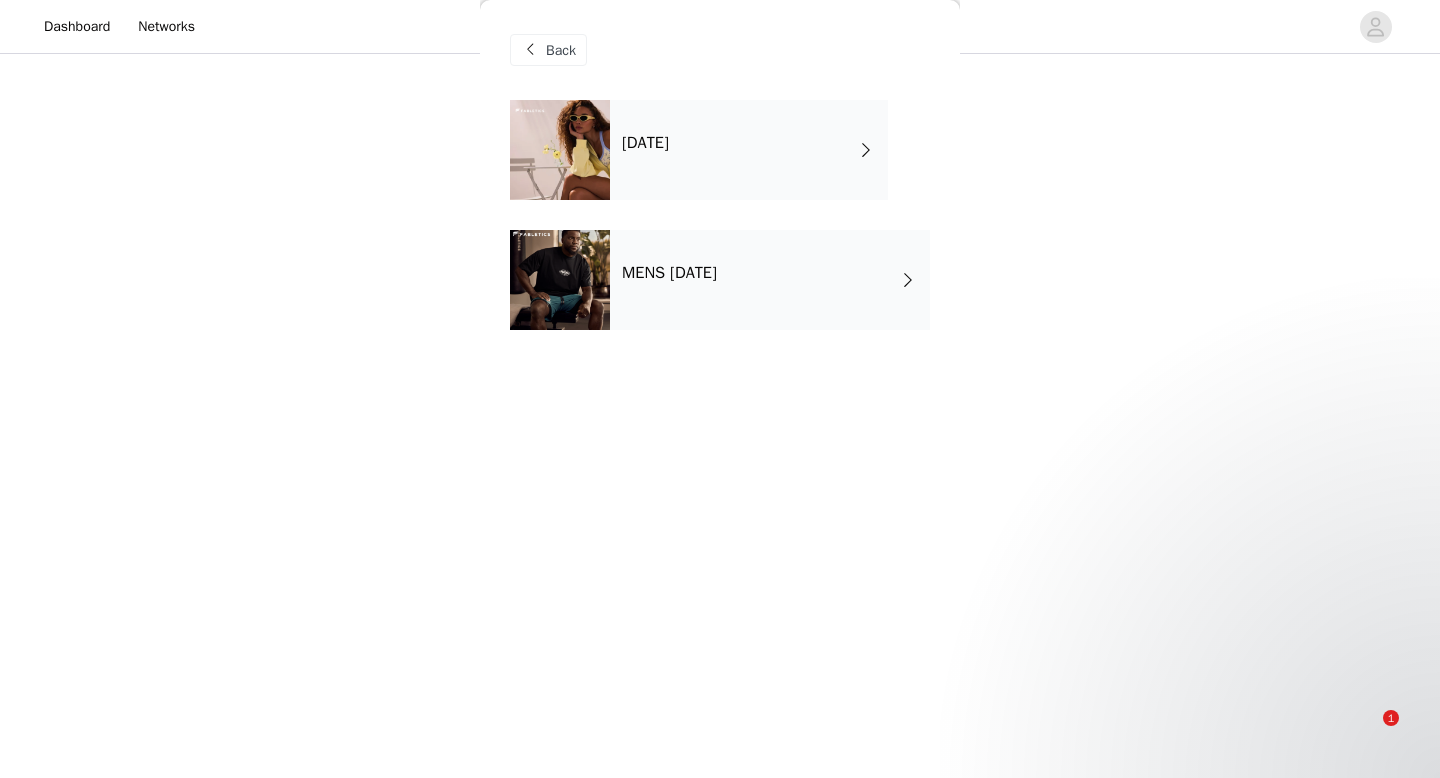 click on "[DATE]" at bounding box center (645, 143) 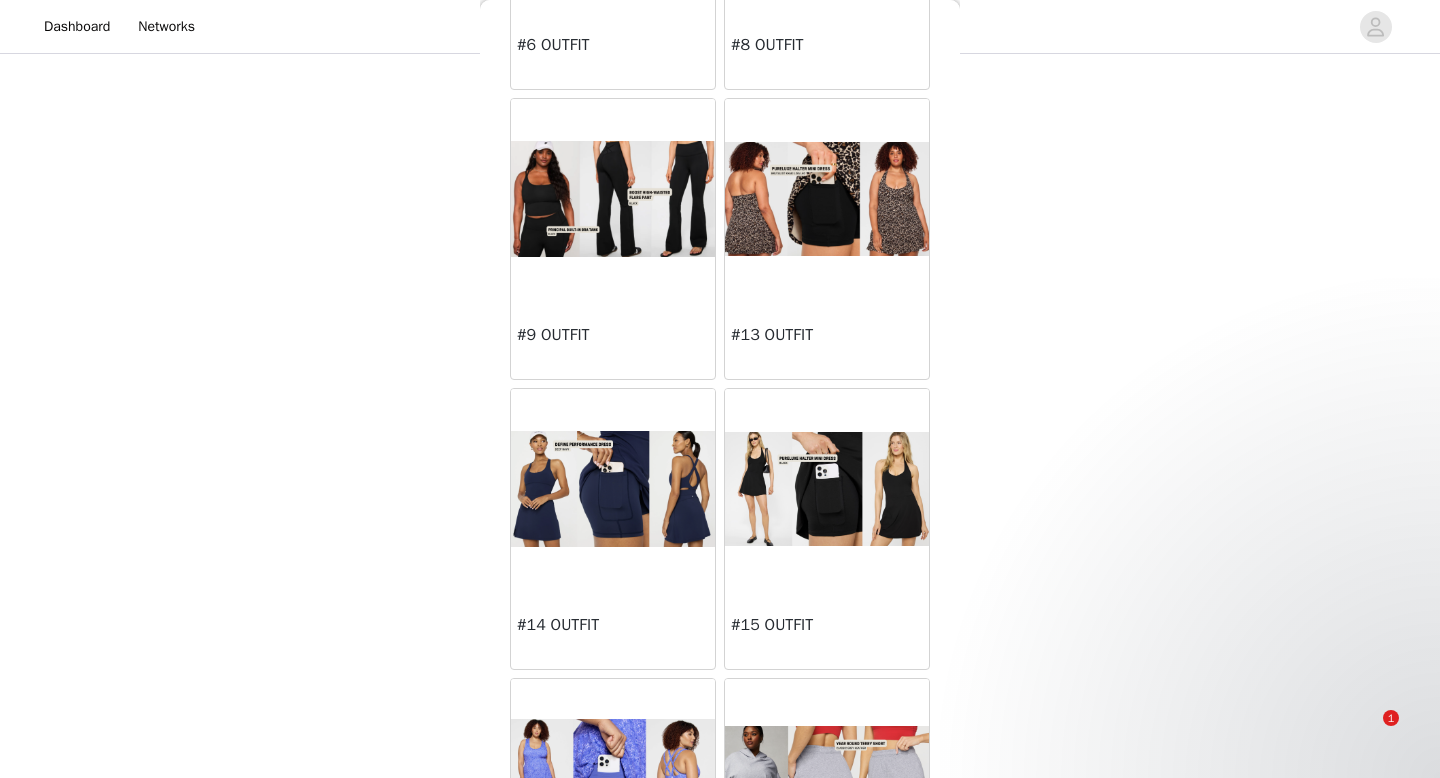 scroll, scrollTop: 1050, scrollLeft: 0, axis: vertical 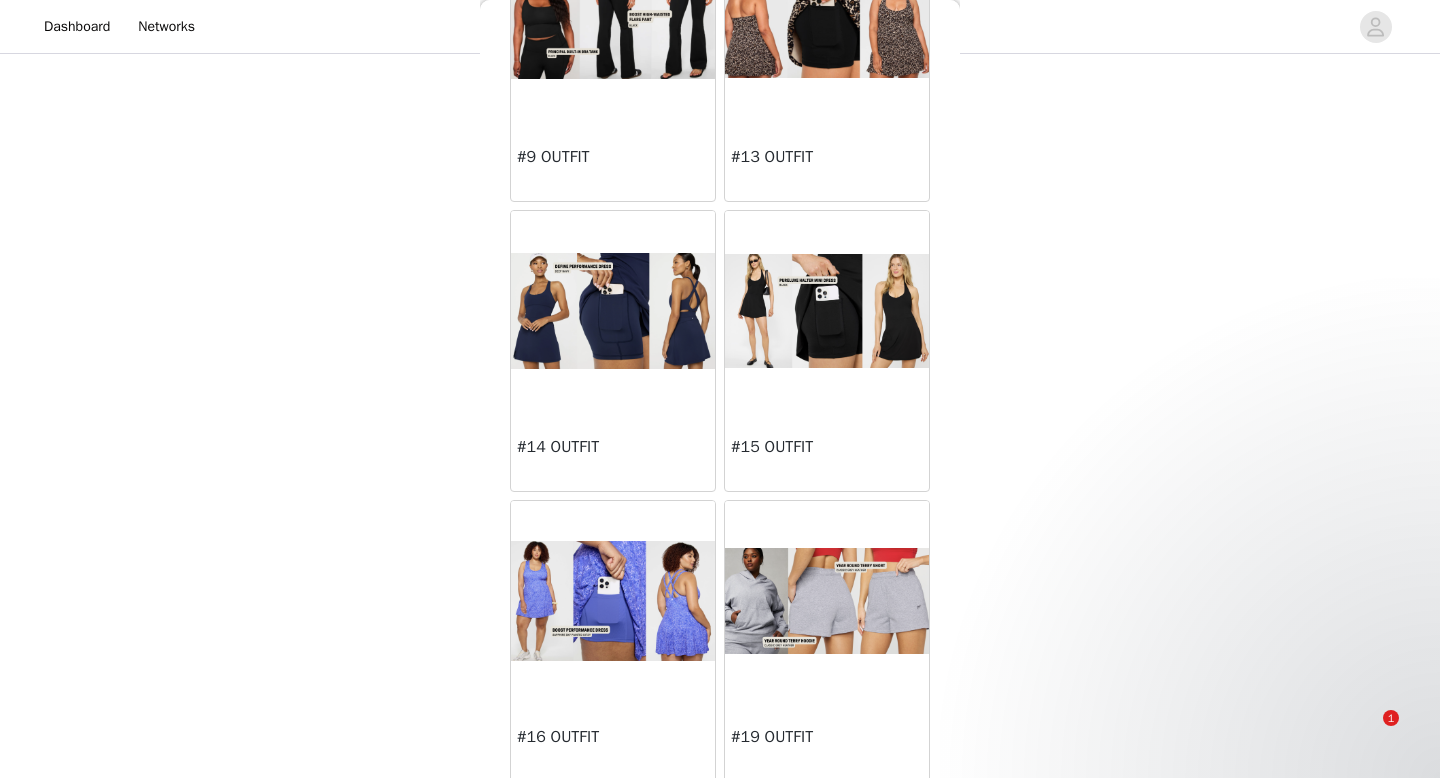 click at bounding box center [827, 311] 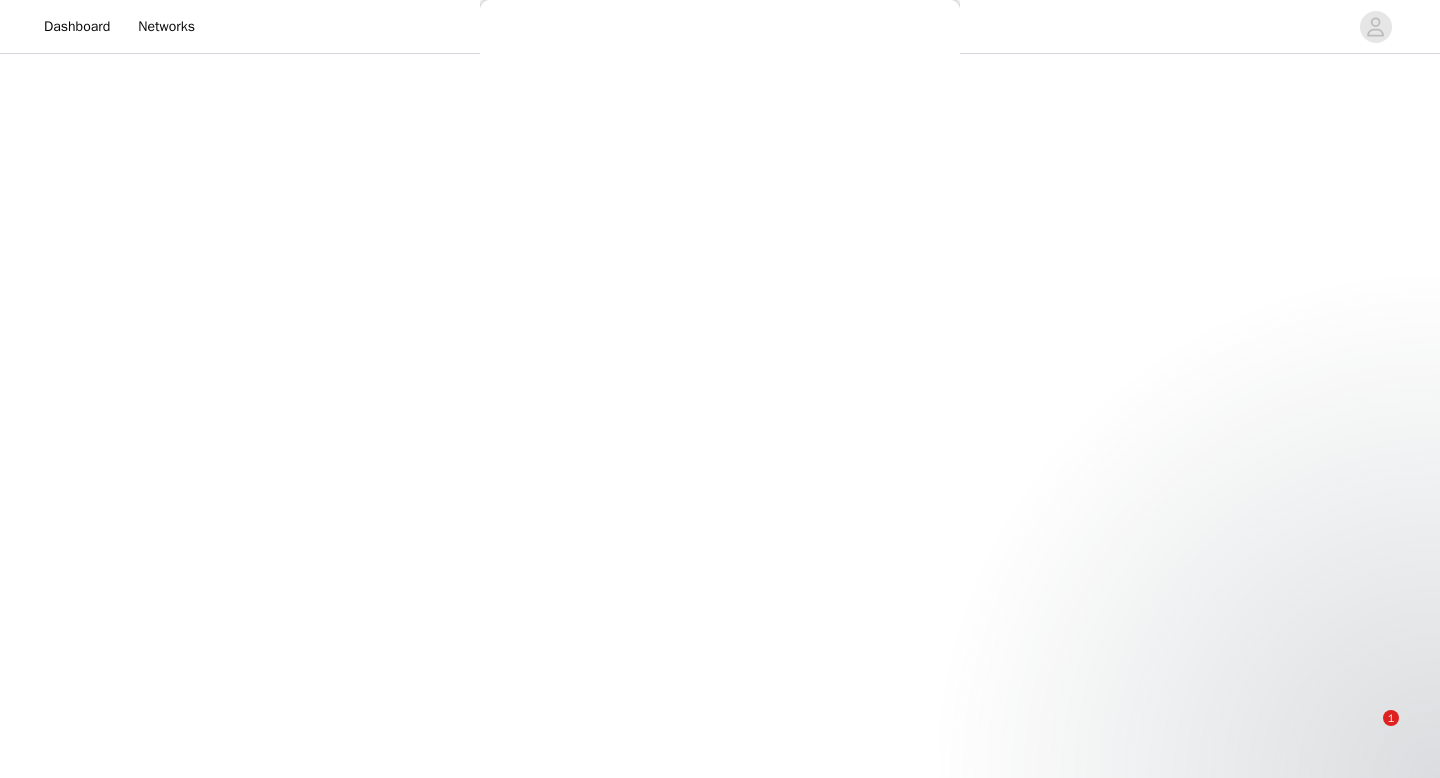 scroll, scrollTop: 0, scrollLeft: 0, axis: both 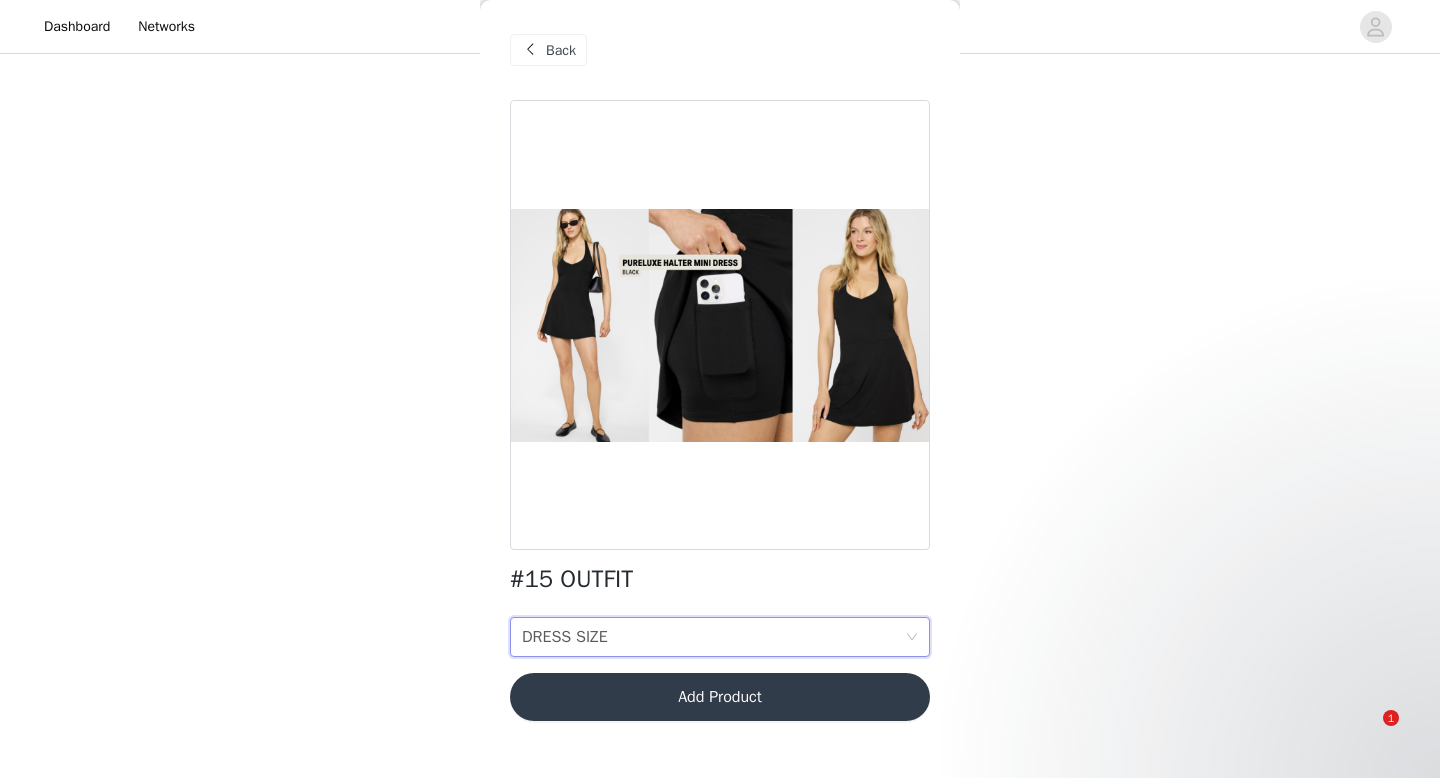 click on "DRESS SIZE DRESS SIZE" at bounding box center (713, 637) 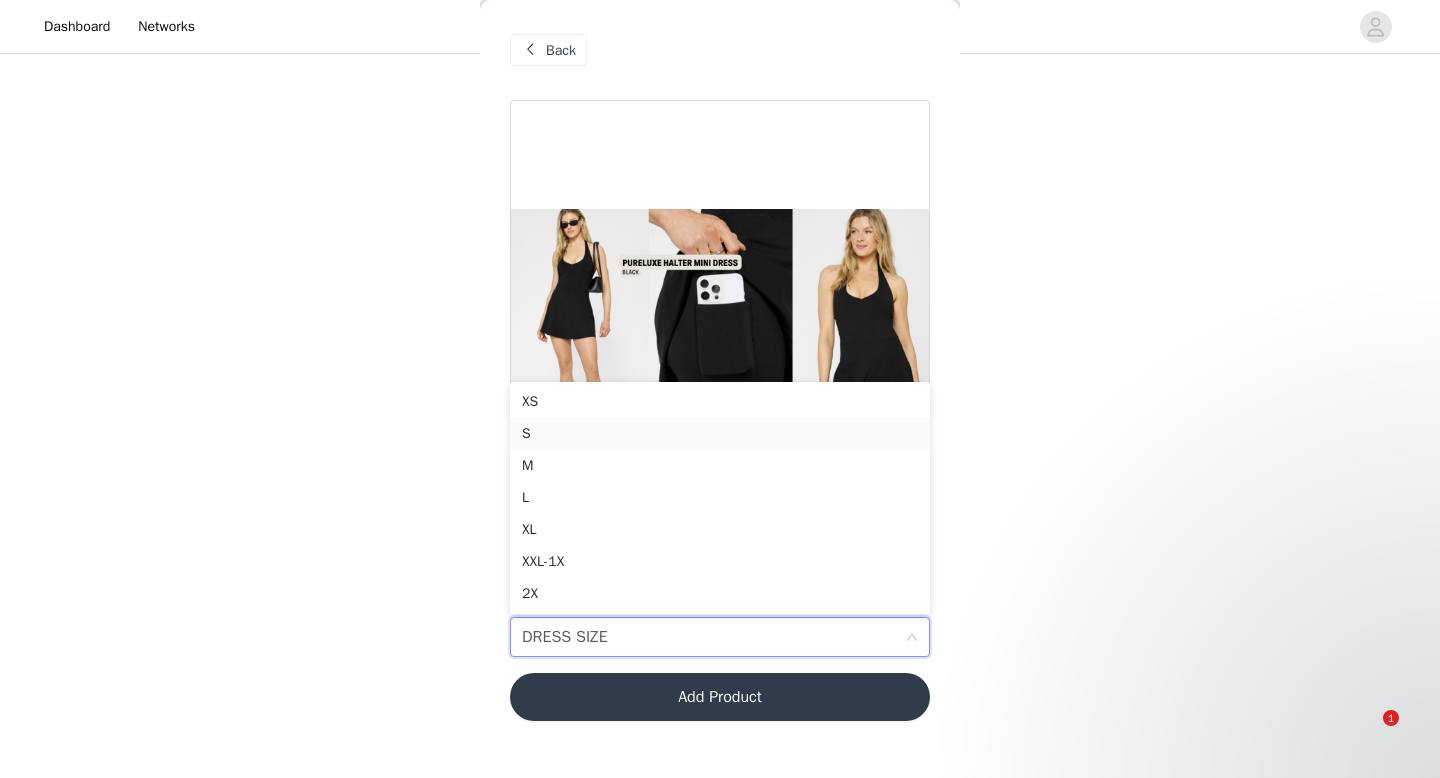 click on "S" at bounding box center (720, 434) 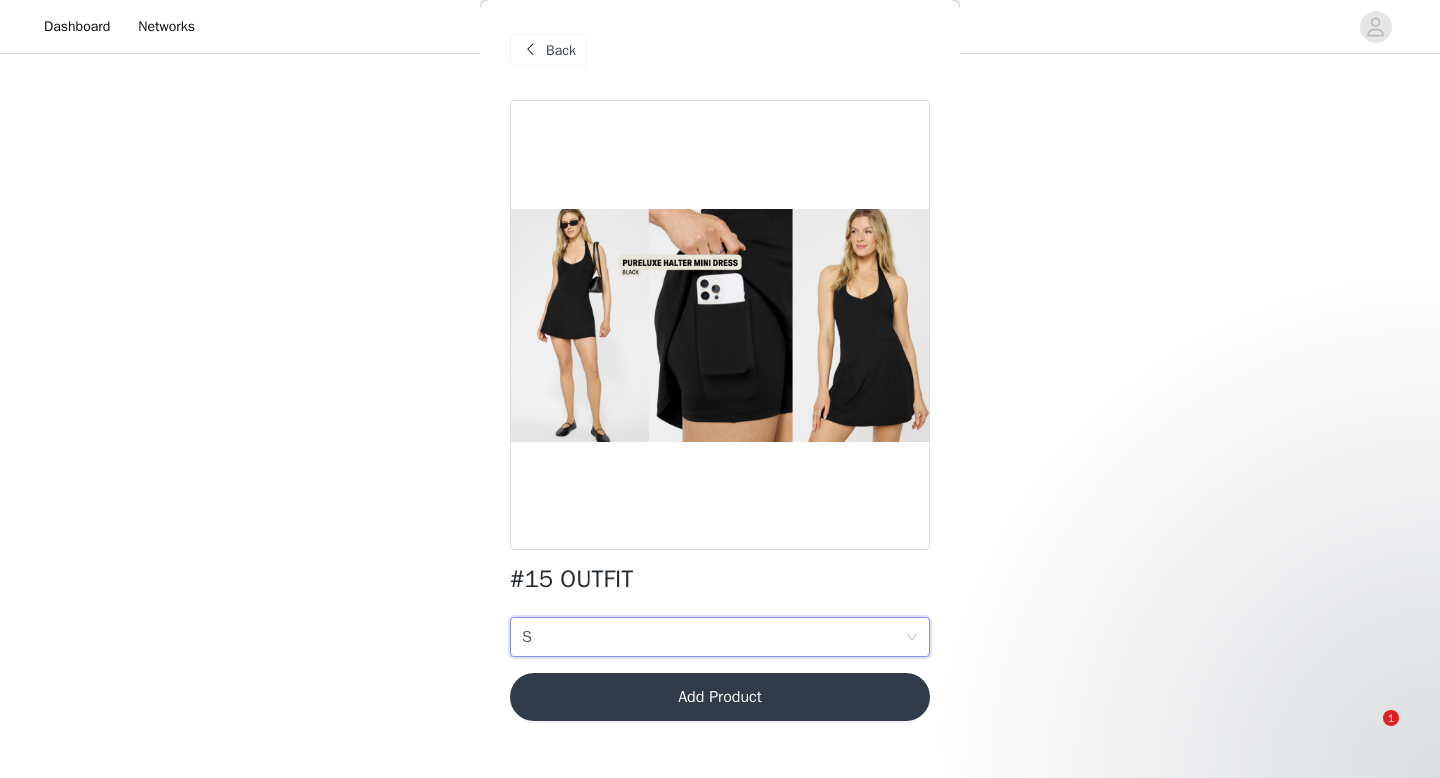 click on "Add Product" at bounding box center (720, 697) 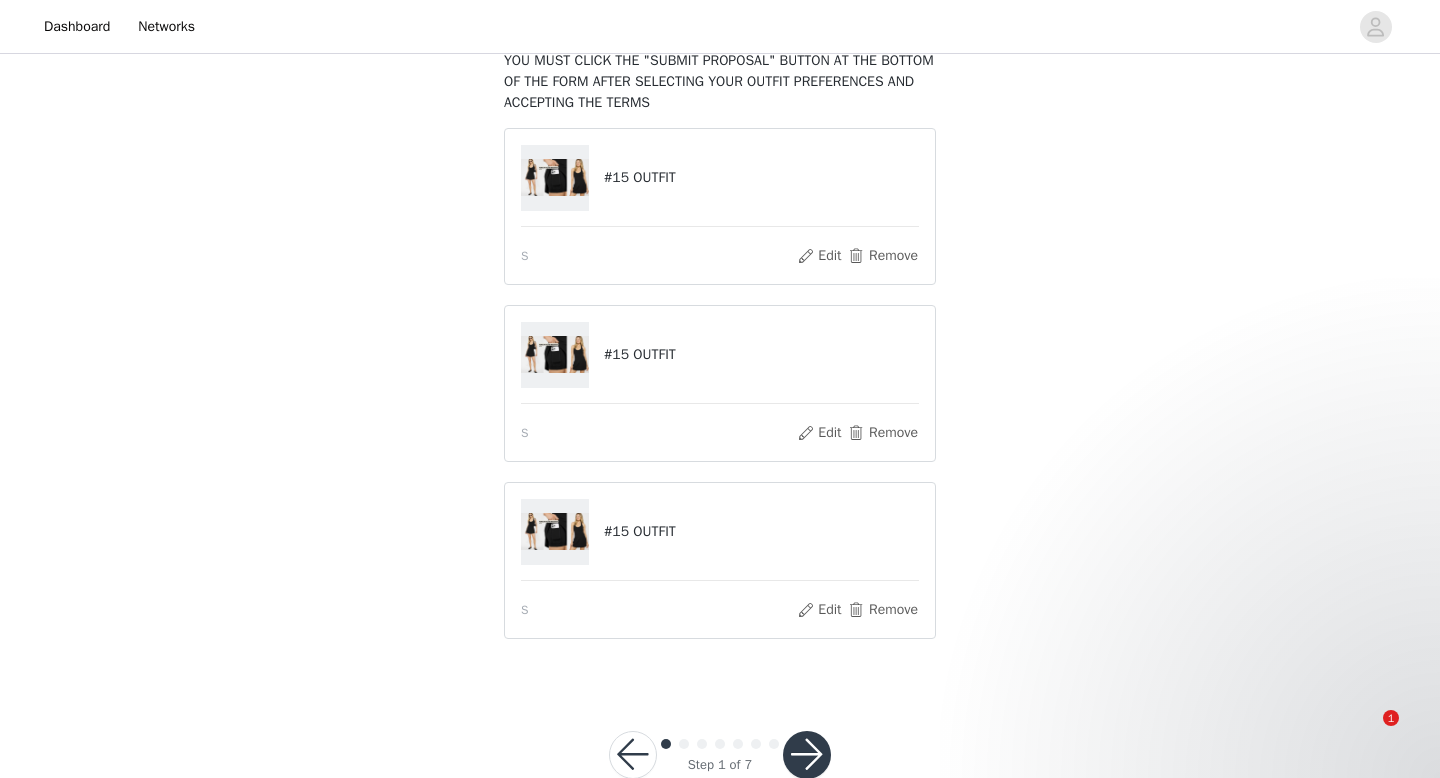 scroll, scrollTop: 184, scrollLeft: 0, axis: vertical 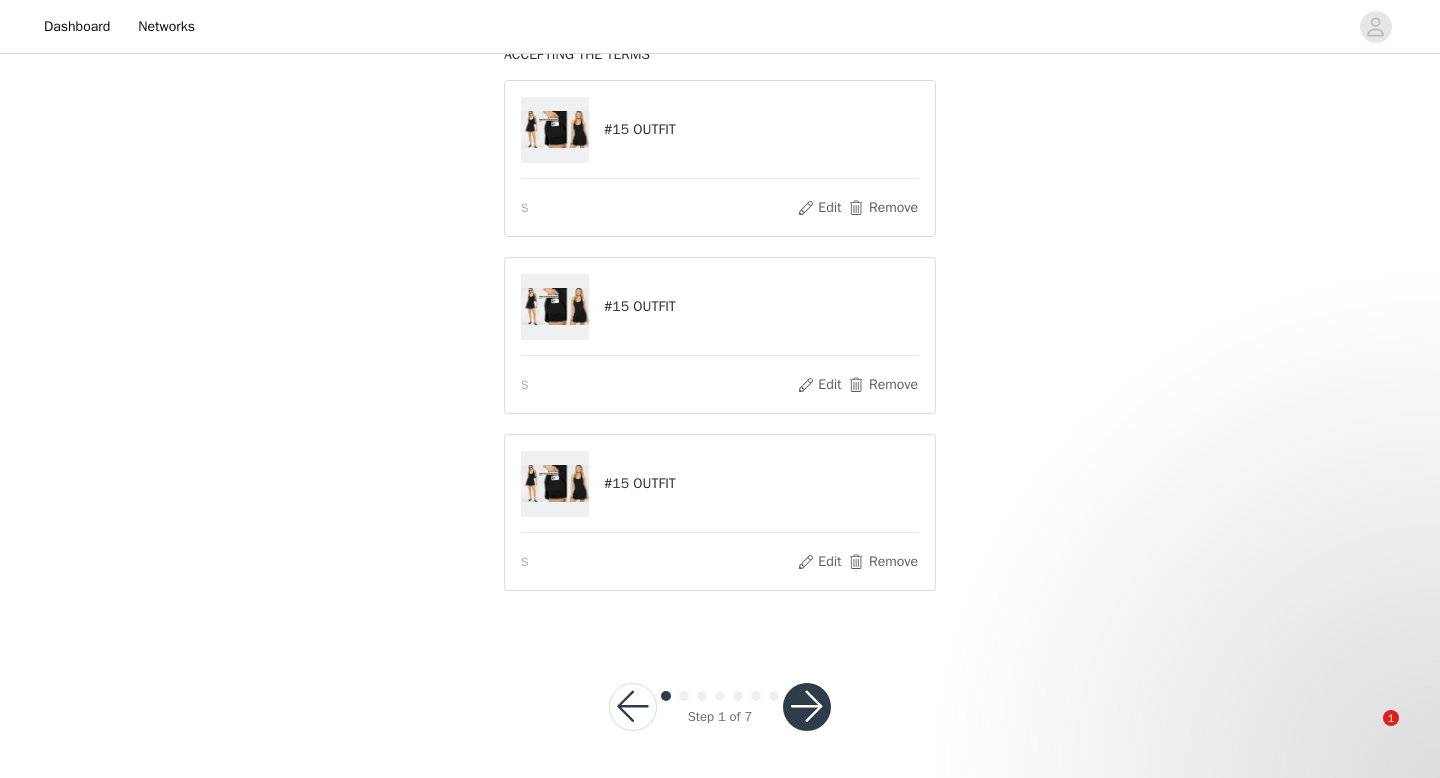 click at bounding box center [807, 707] 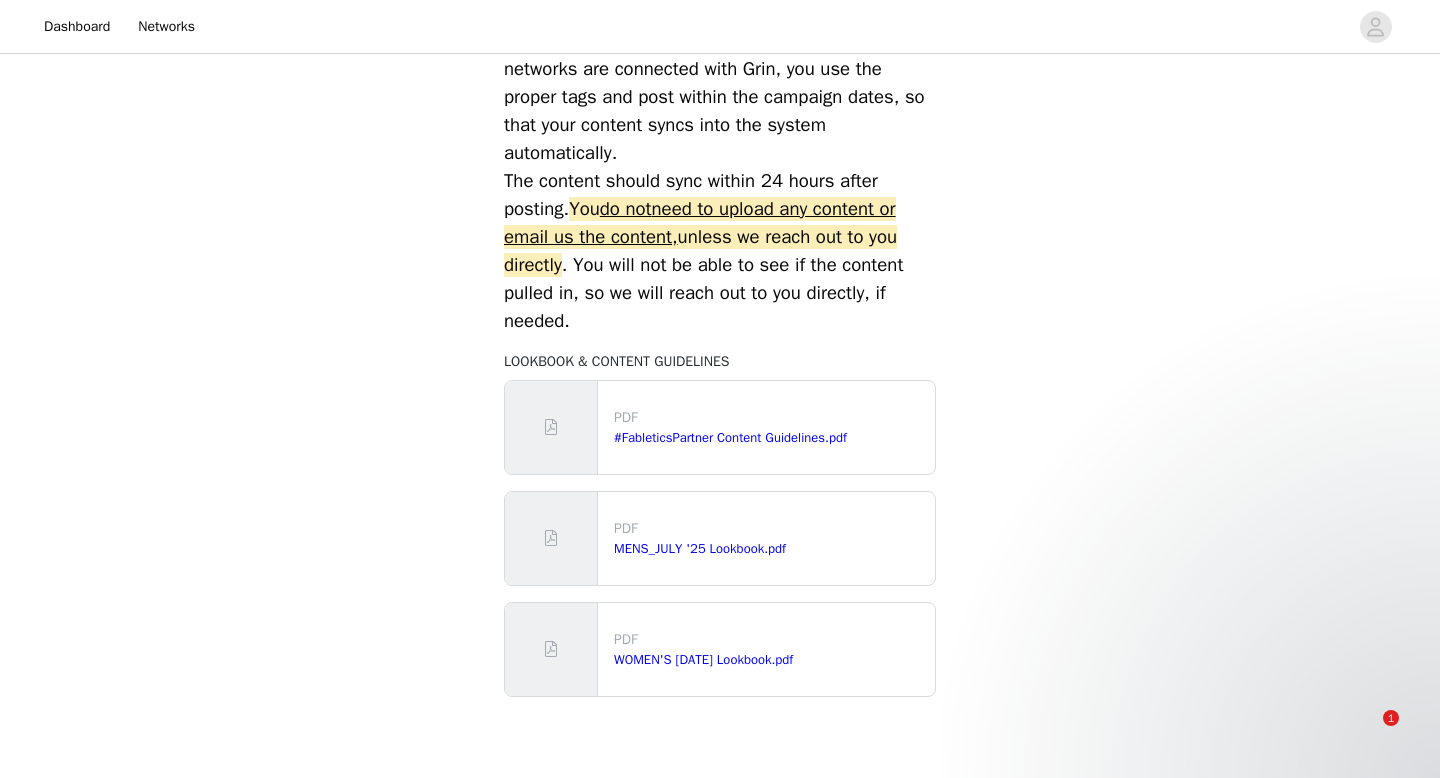 scroll, scrollTop: 923, scrollLeft: 0, axis: vertical 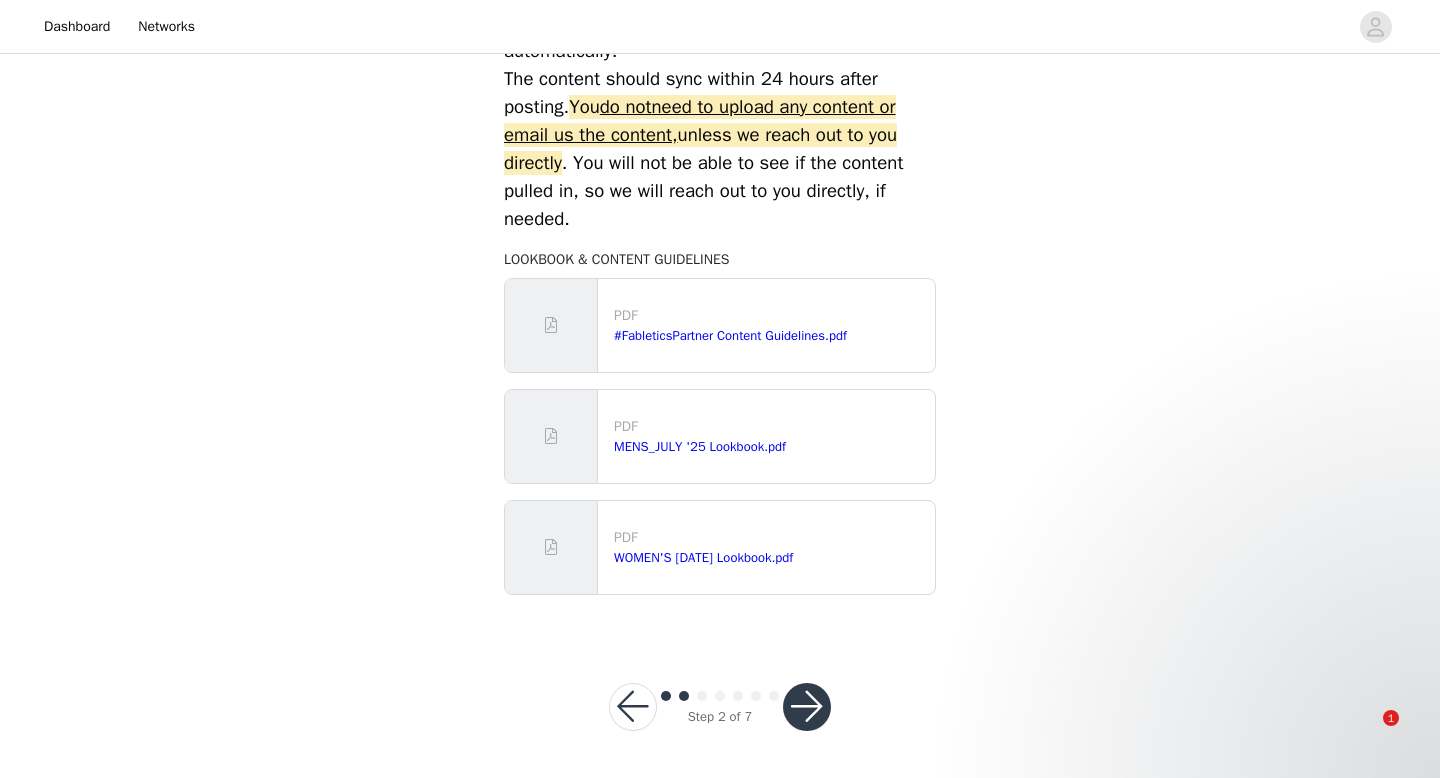 click at bounding box center [807, 707] 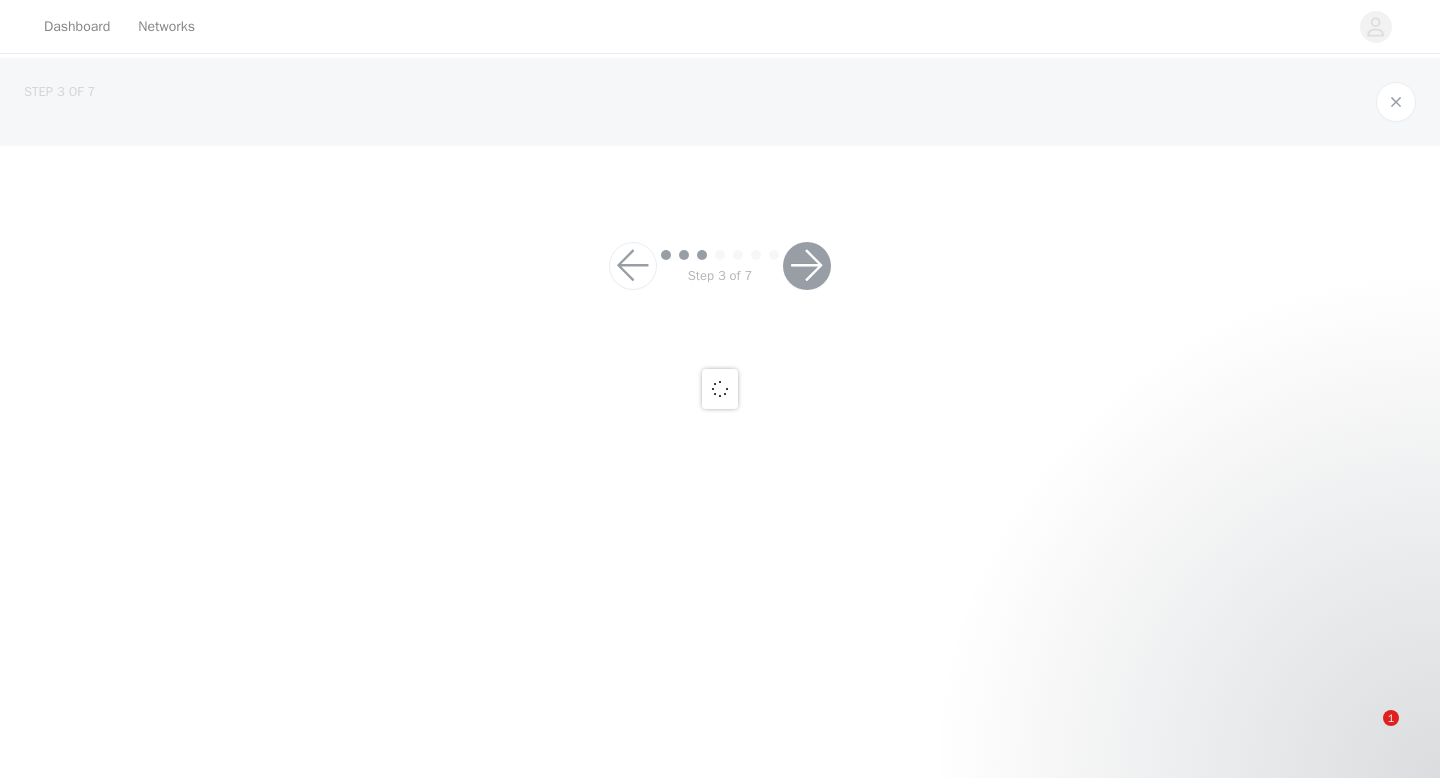 scroll, scrollTop: 0, scrollLeft: 0, axis: both 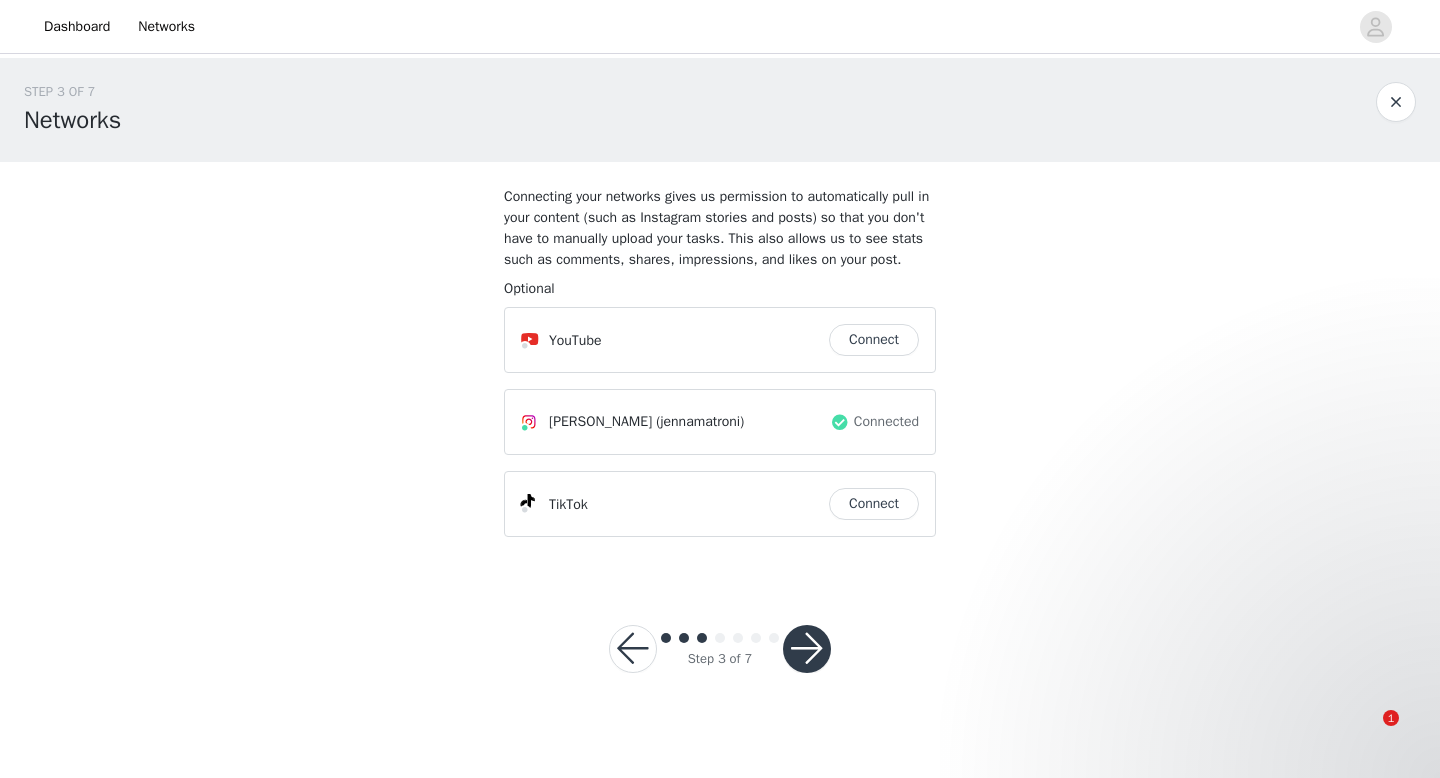 click at bounding box center (807, 649) 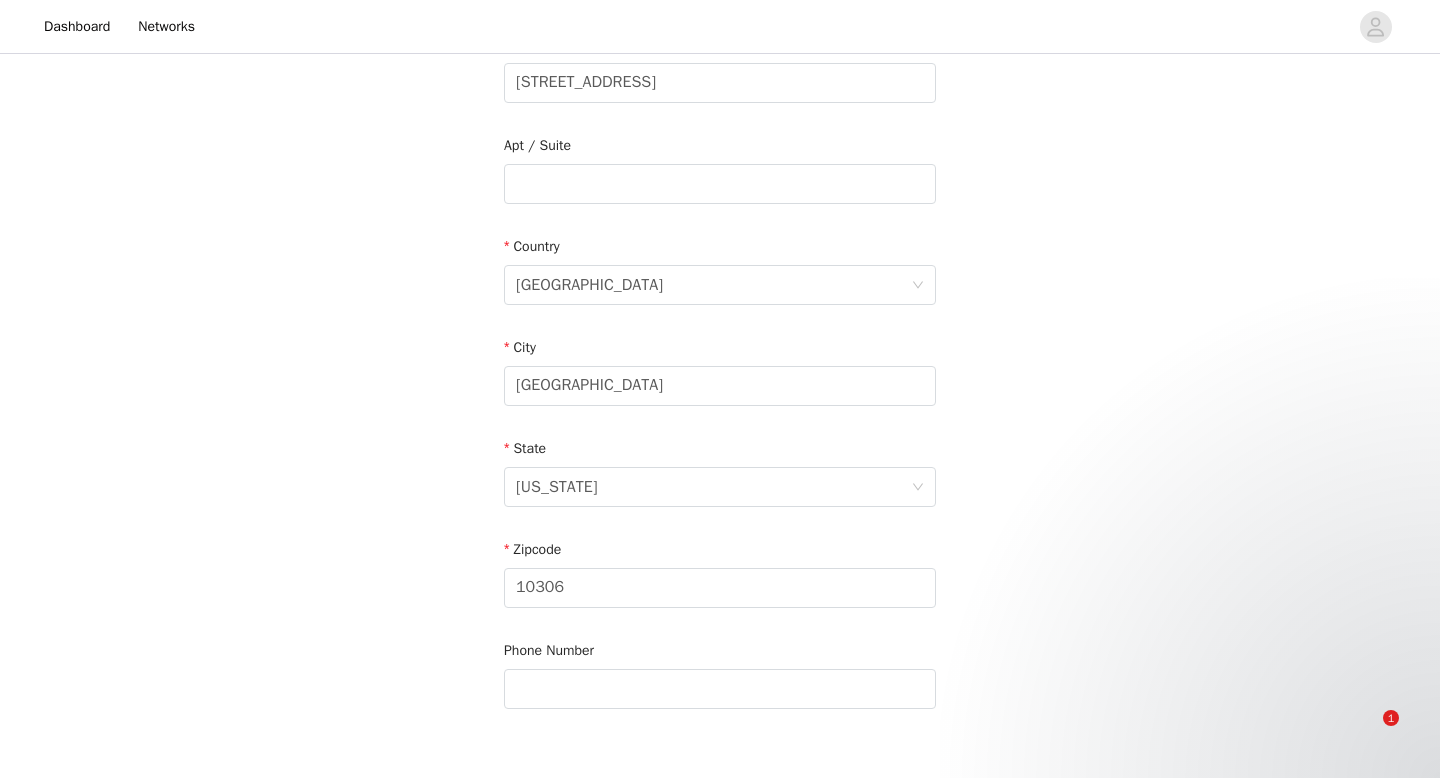 scroll, scrollTop: 585, scrollLeft: 0, axis: vertical 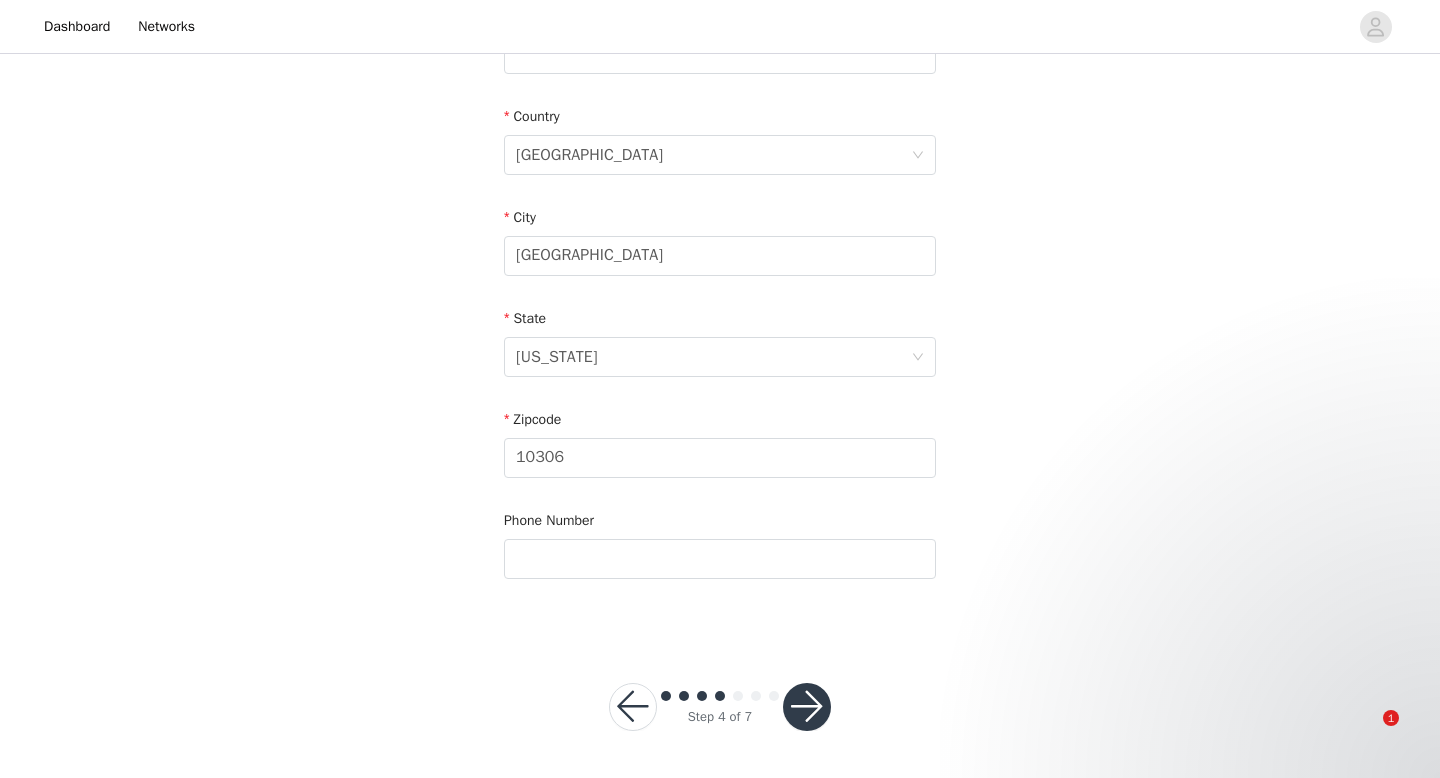 click at bounding box center (807, 707) 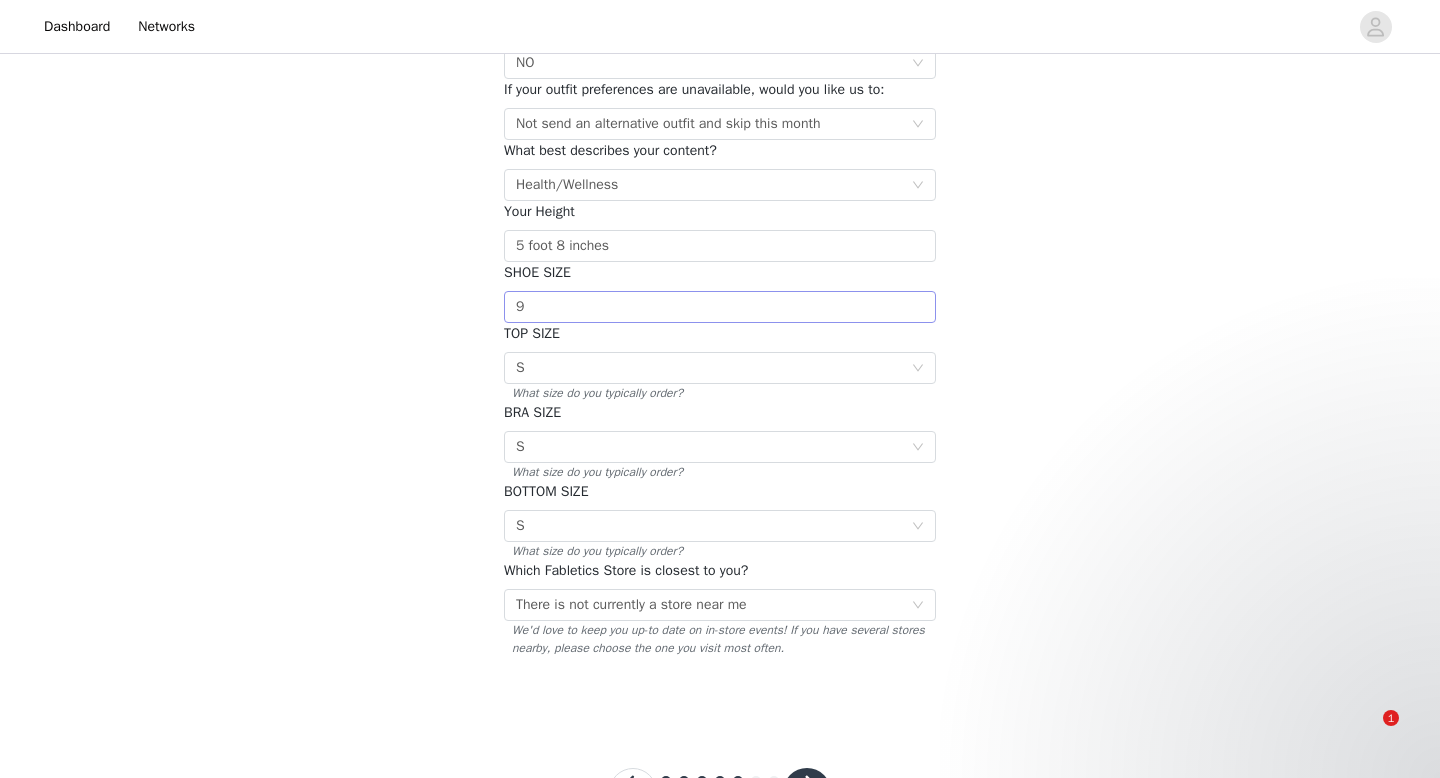 scroll, scrollTop: 298, scrollLeft: 0, axis: vertical 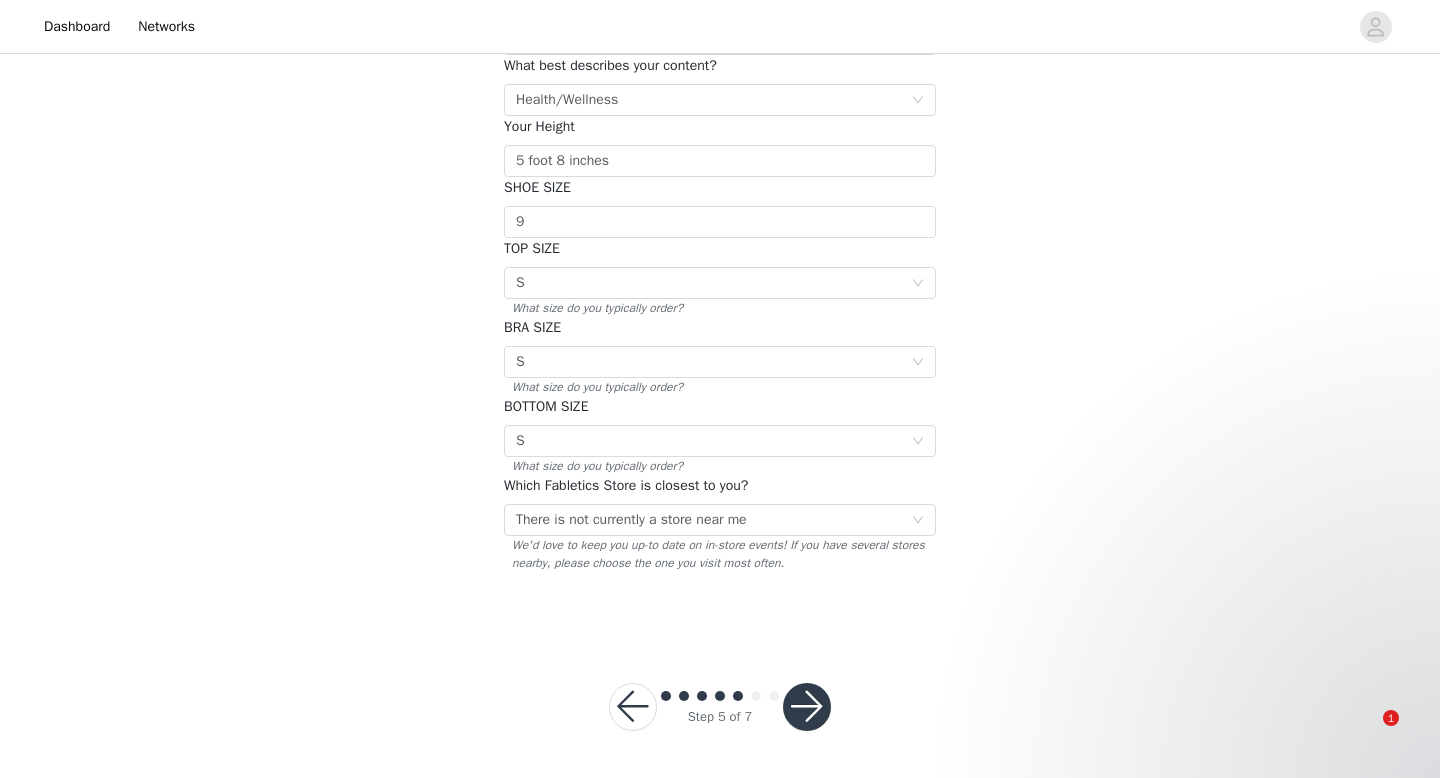 click at bounding box center [807, 707] 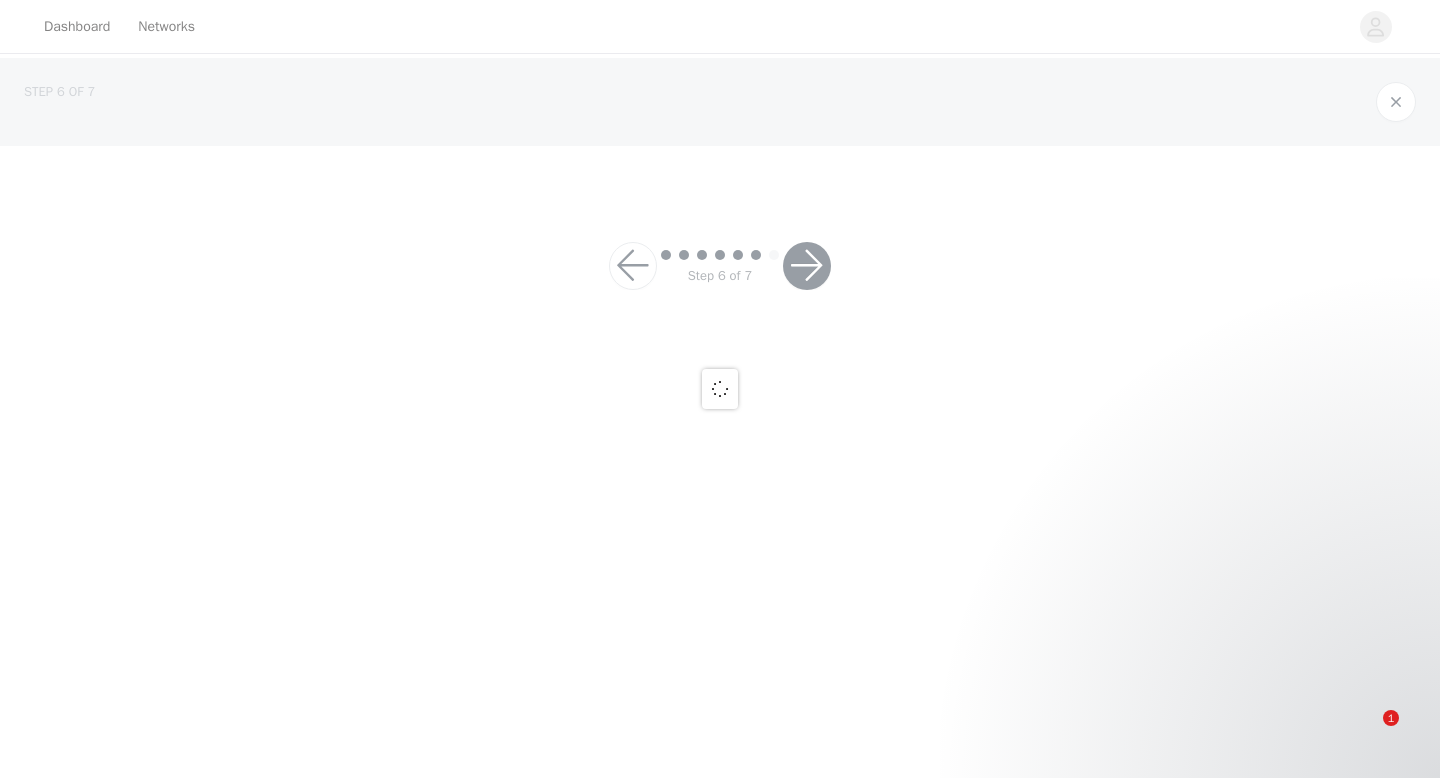 scroll, scrollTop: 0, scrollLeft: 0, axis: both 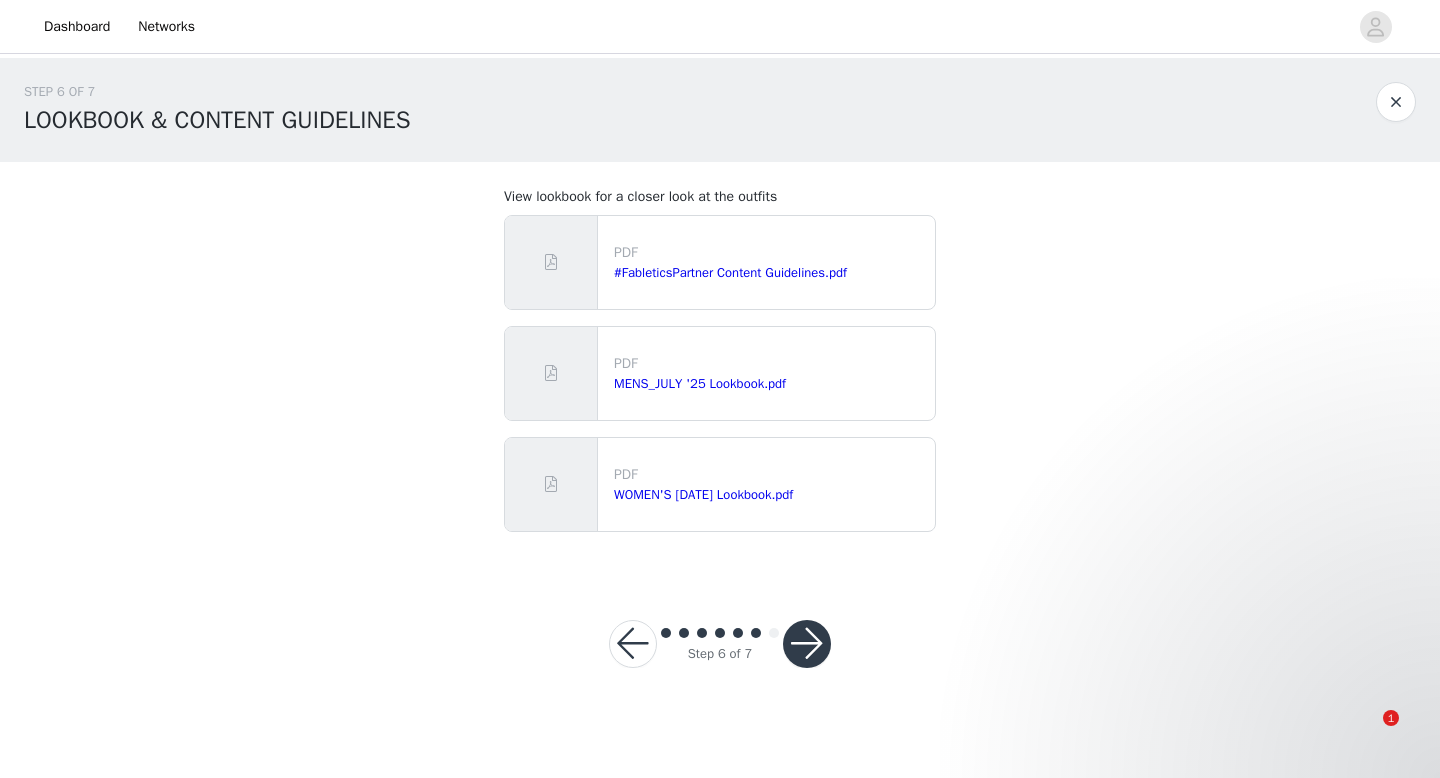 click at bounding box center (807, 644) 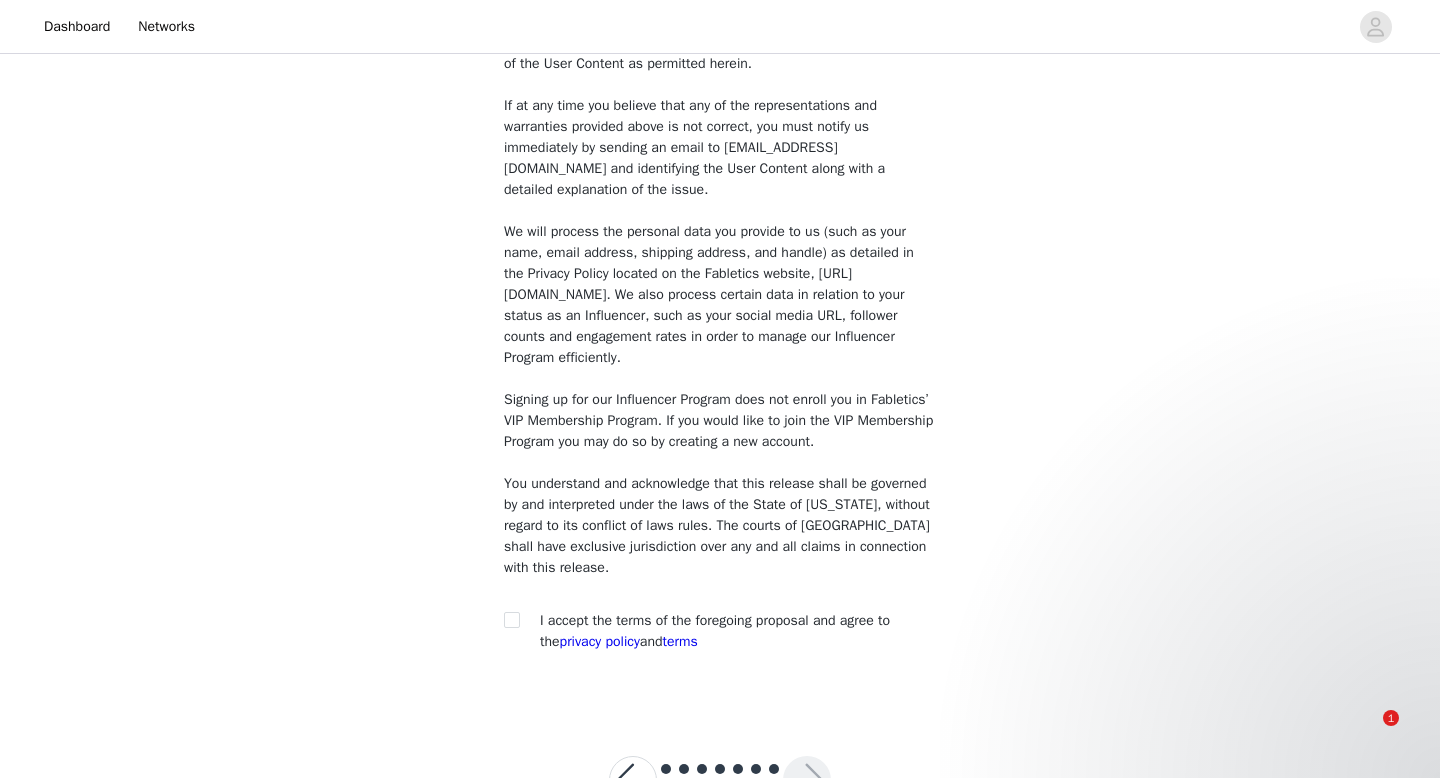 scroll, scrollTop: 1490, scrollLeft: 0, axis: vertical 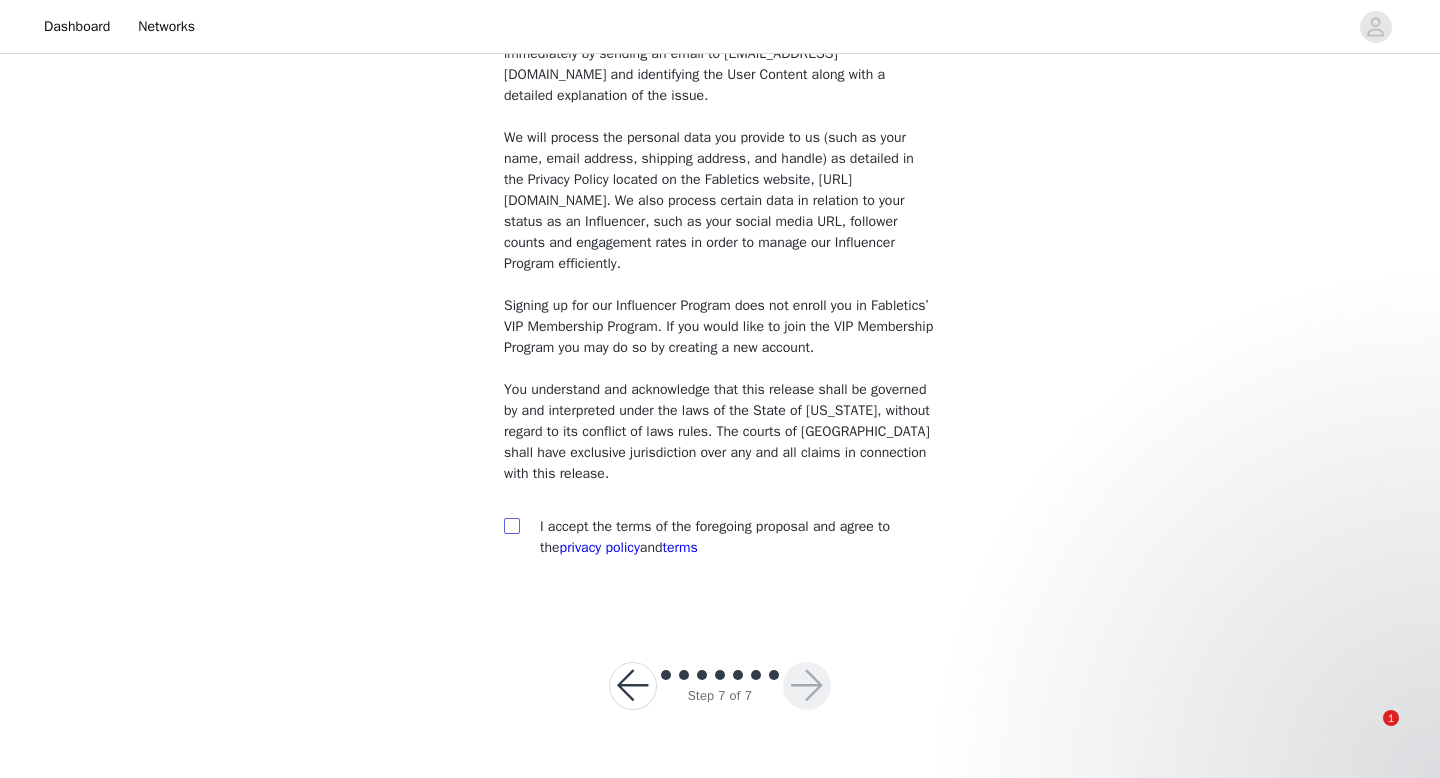 click at bounding box center (511, 525) 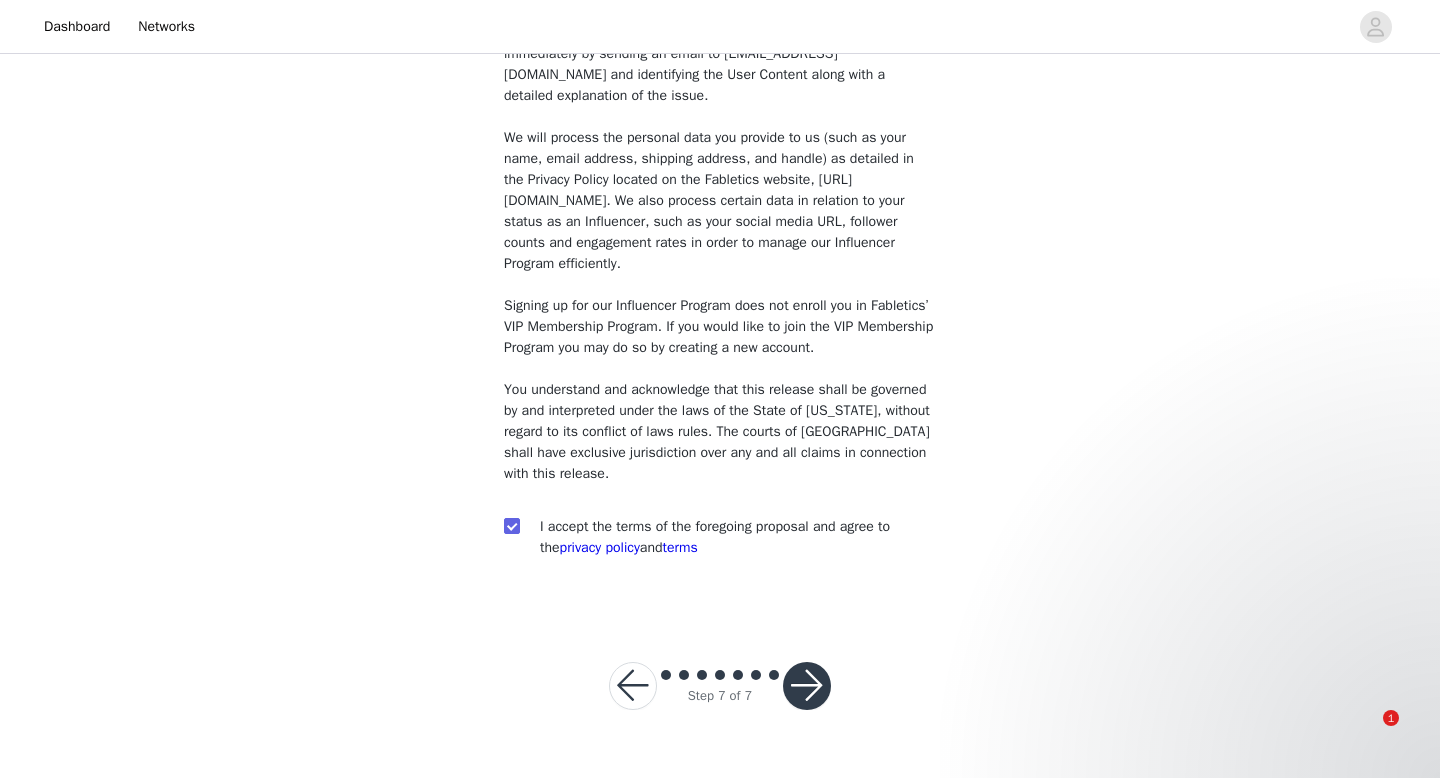 click at bounding box center [807, 686] 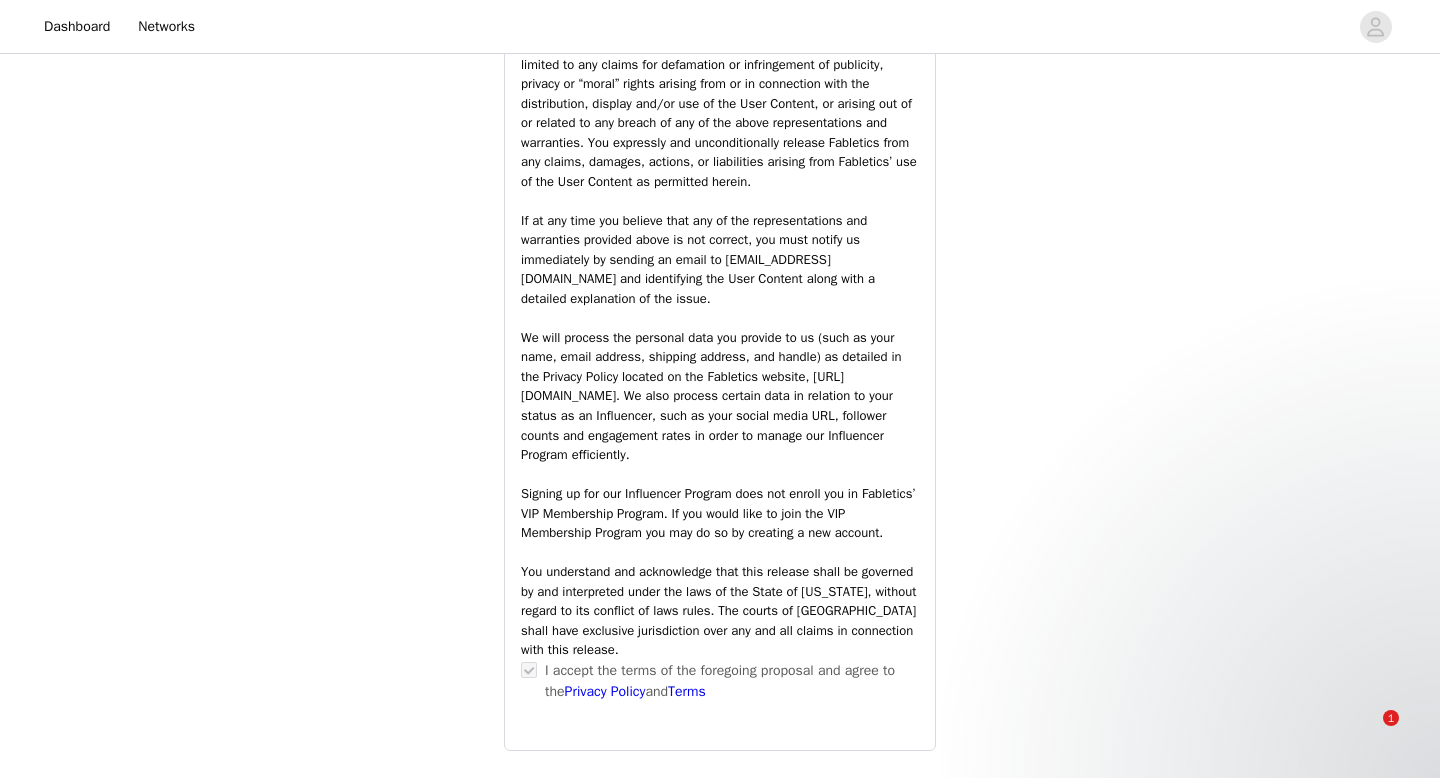 scroll, scrollTop: 2864, scrollLeft: 0, axis: vertical 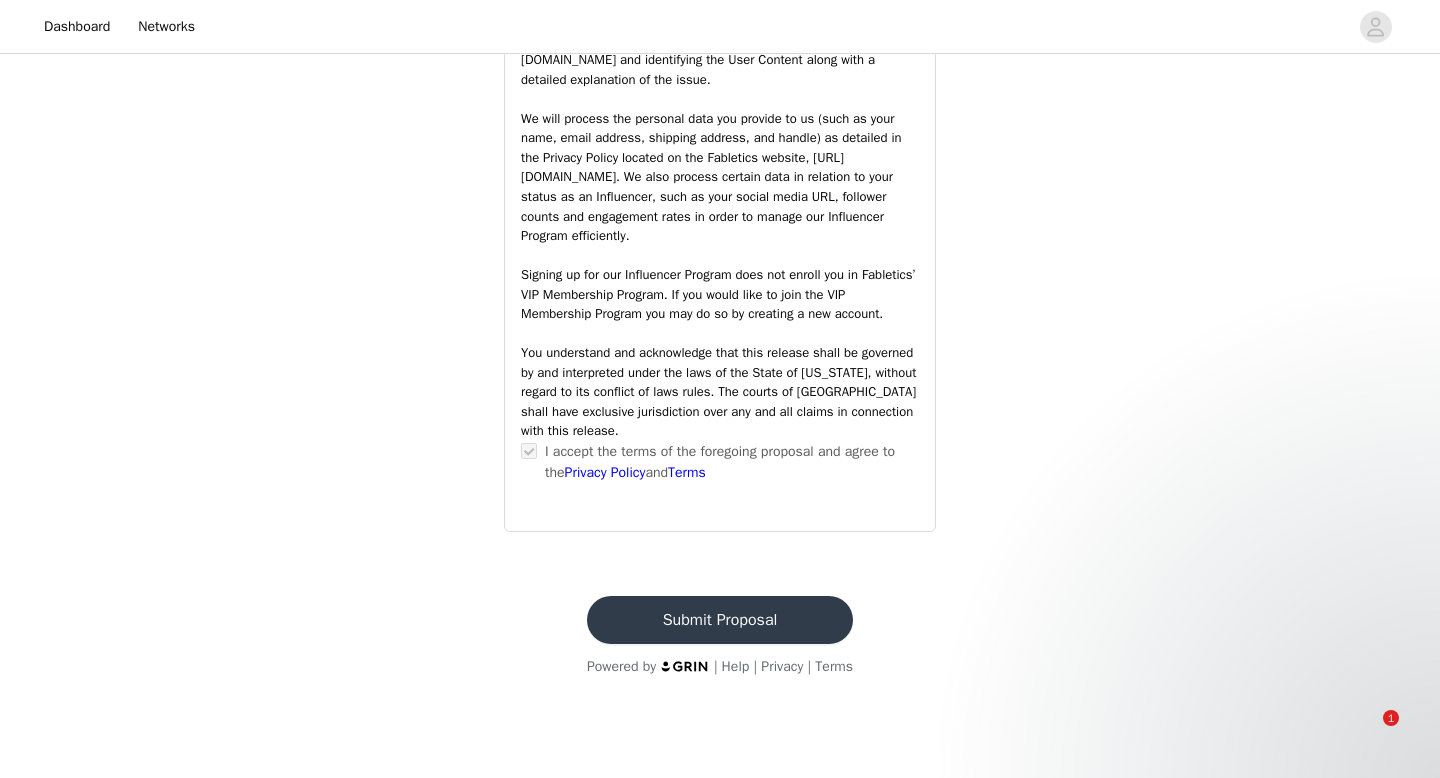 click on "Submit Proposal" at bounding box center [720, 620] 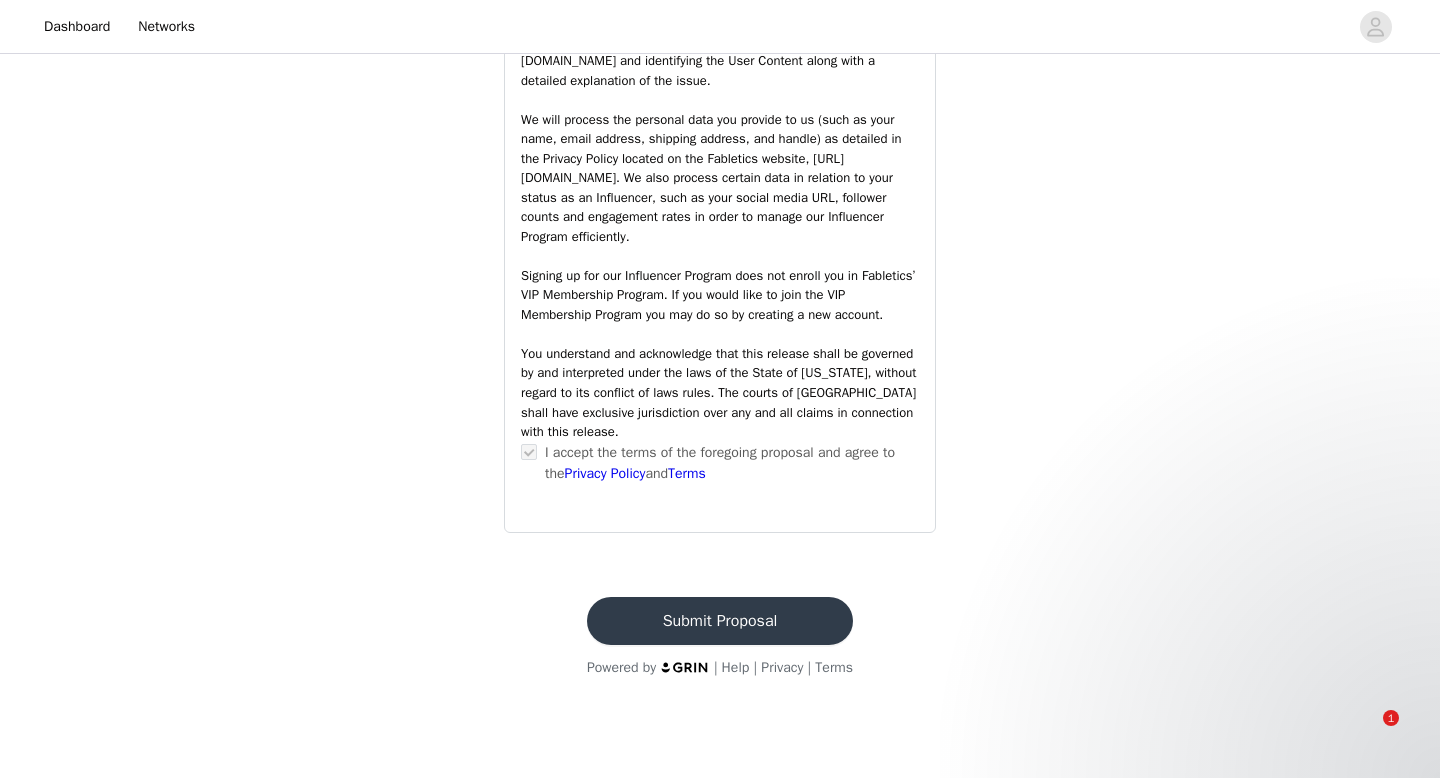 scroll, scrollTop: 0, scrollLeft: 0, axis: both 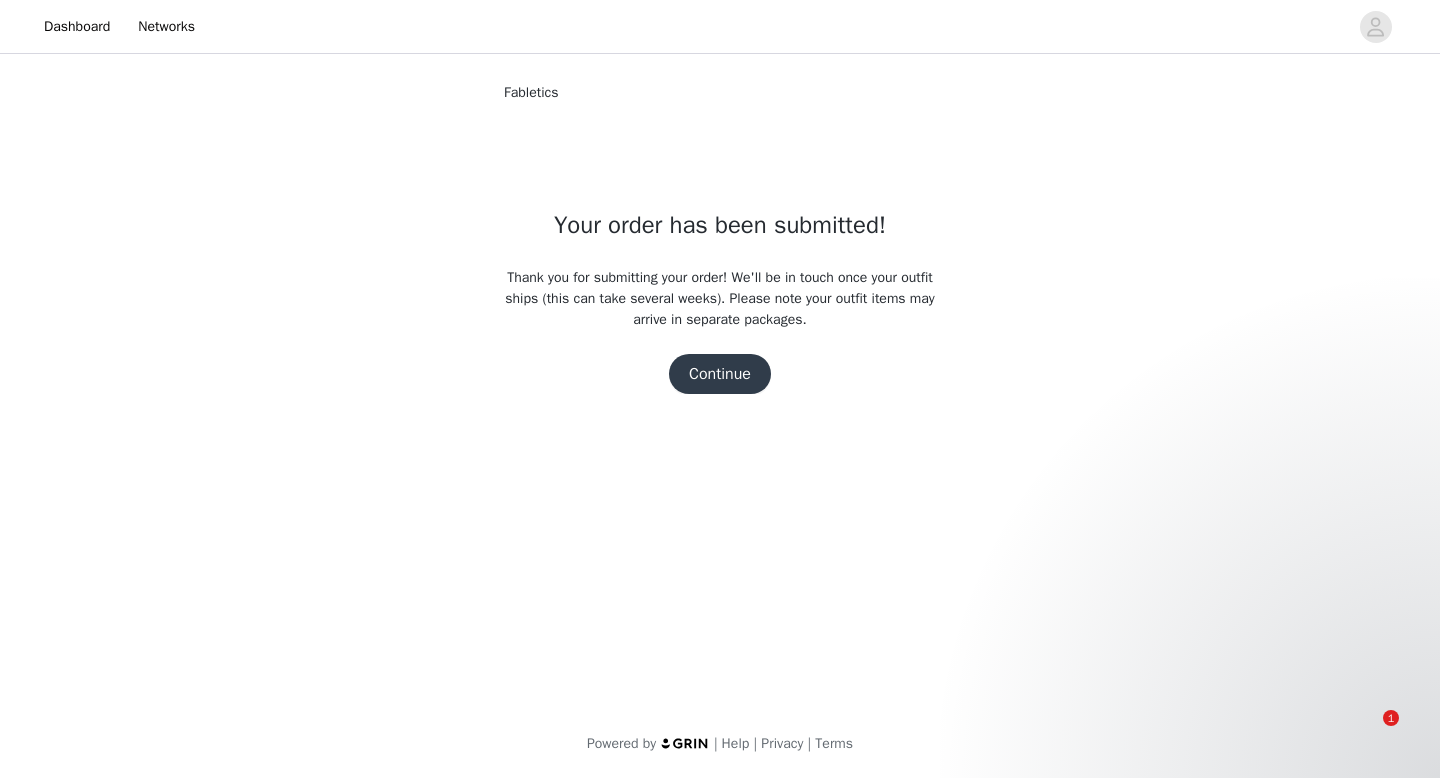 click on "Continue" at bounding box center (720, 374) 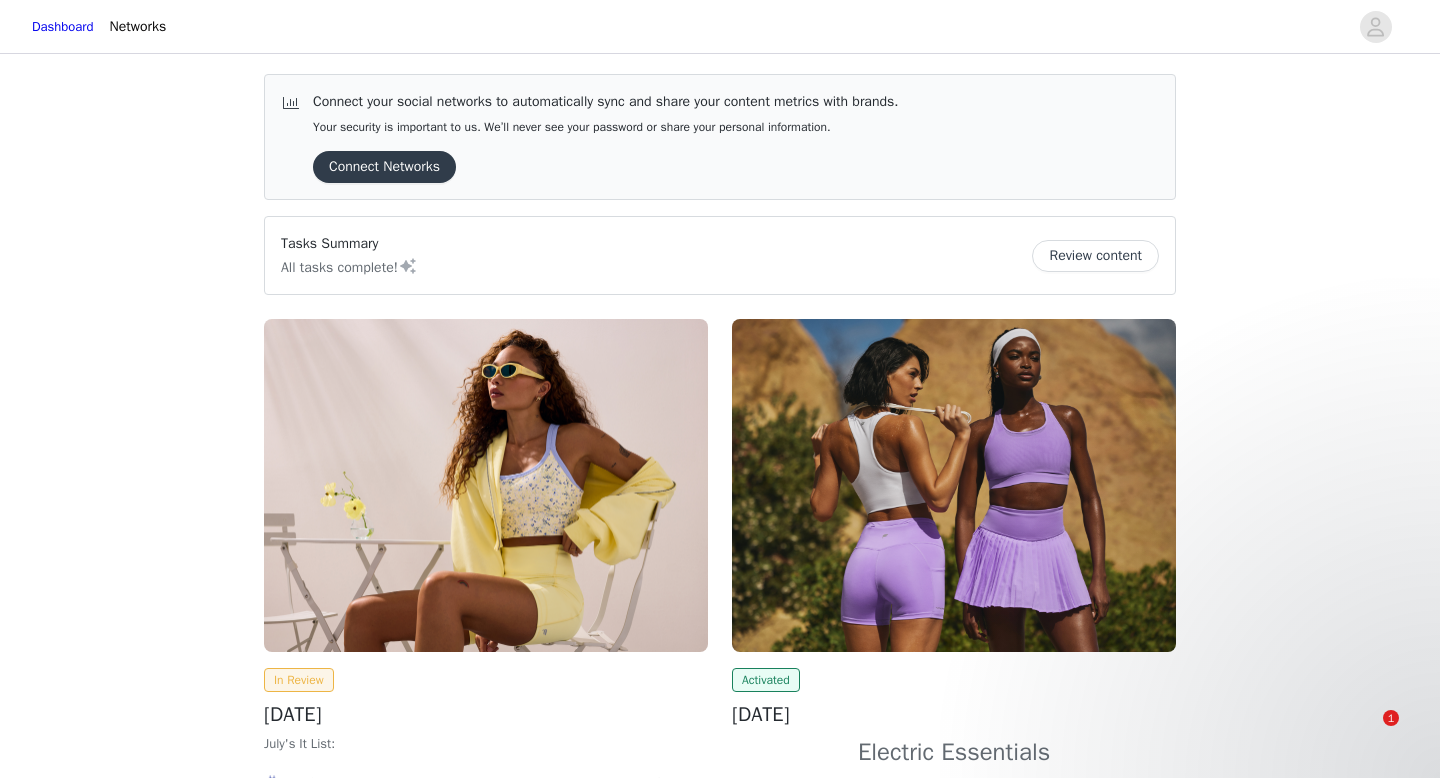 scroll, scrollTop: 25, scrollLeft: 0, axis: vertical 